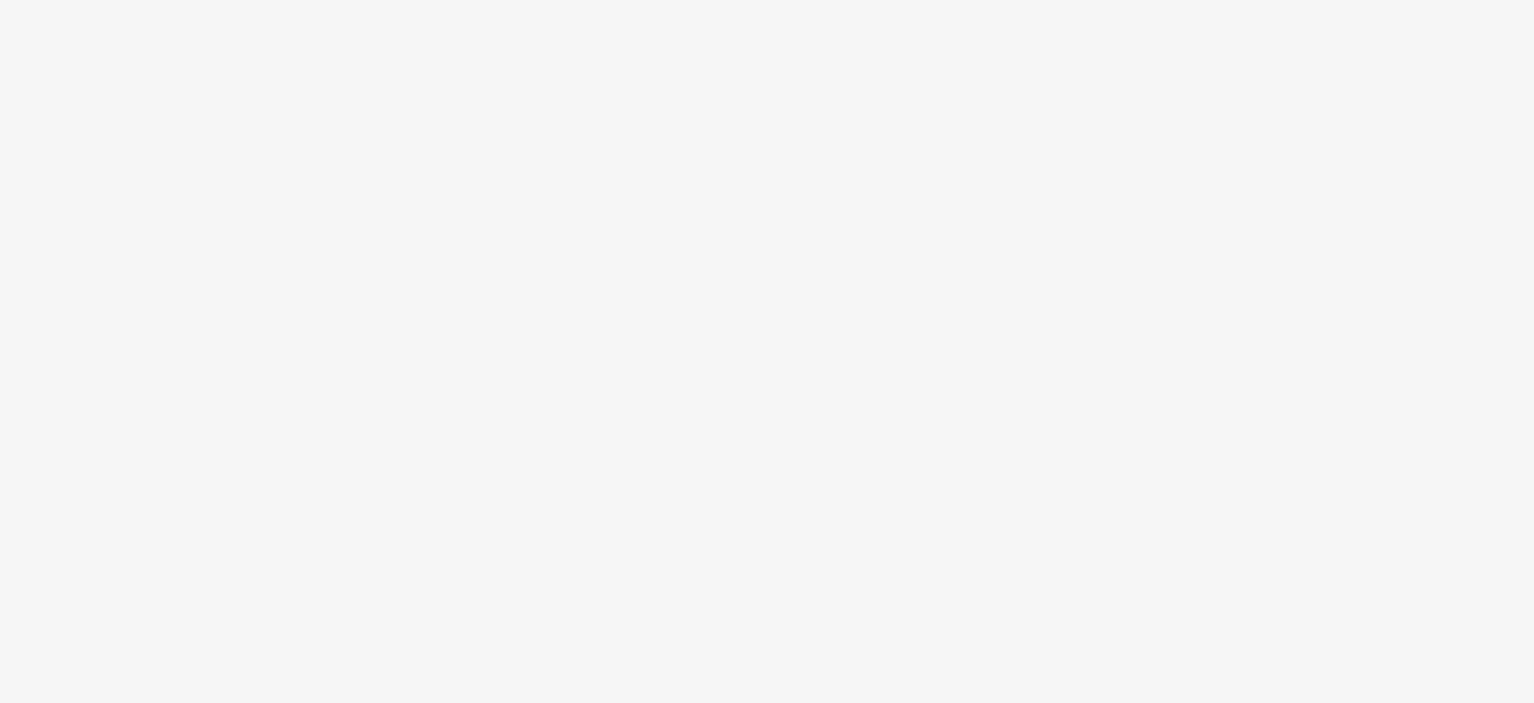 scroll, scrollTop: 0, scrollLeft: 0, axis: both 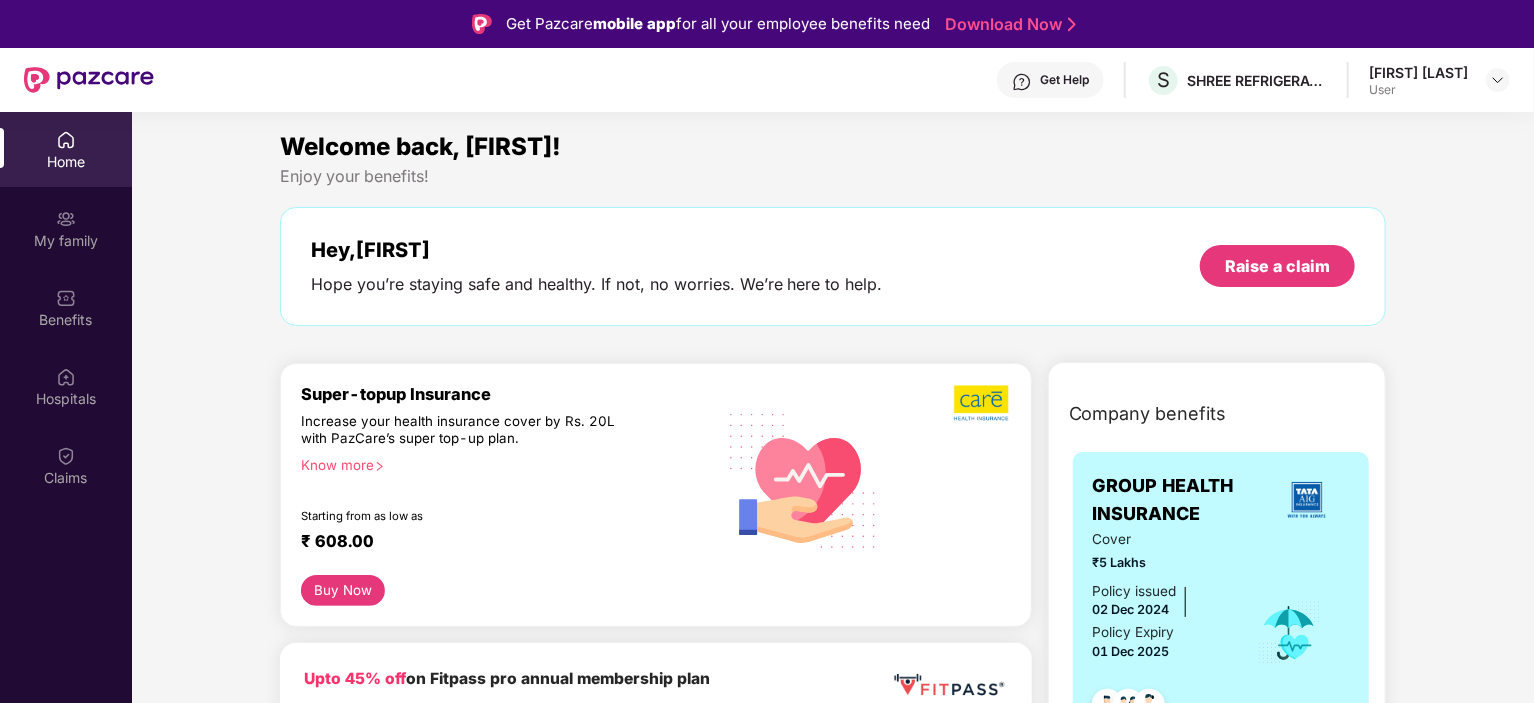 click on "Get Help" at bounding box center (1050, 80) 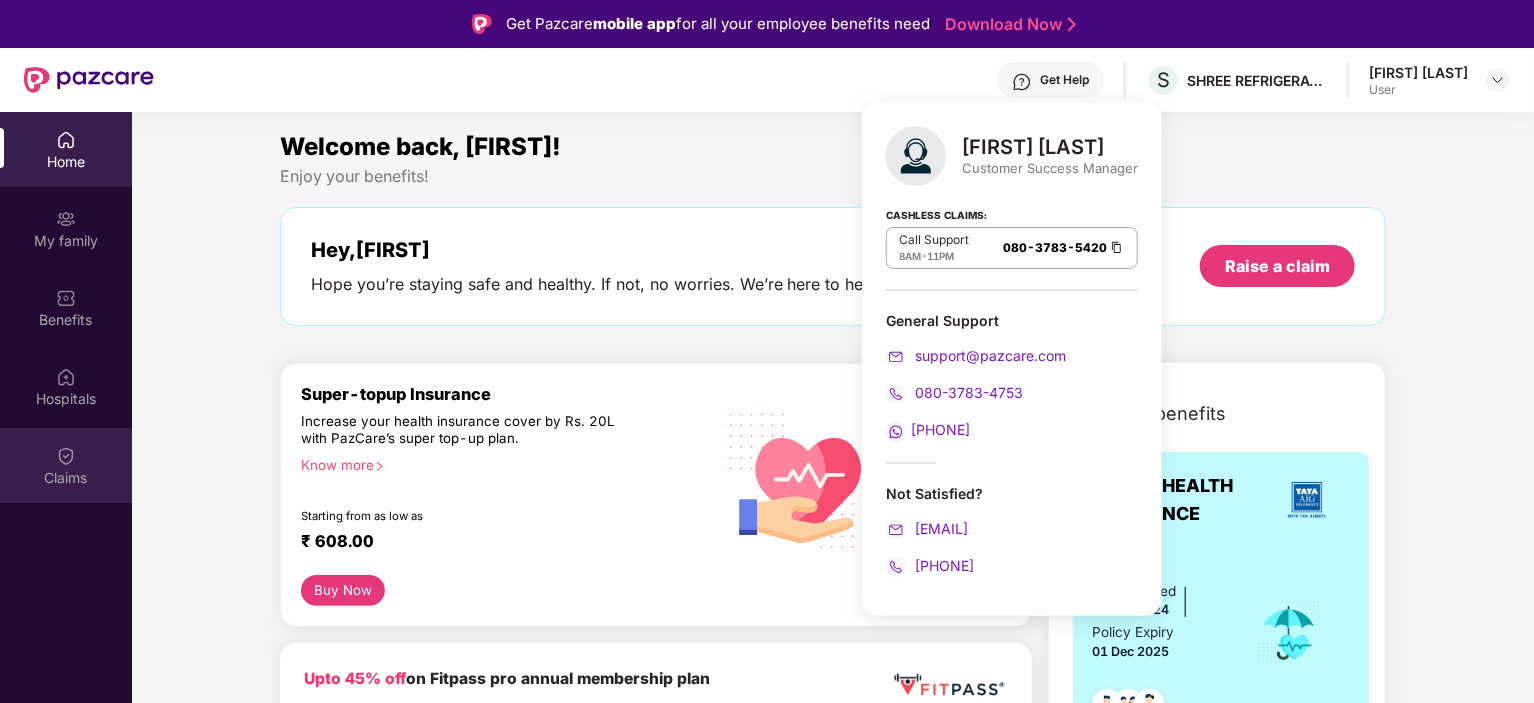 click at bounding box center (66, 454) 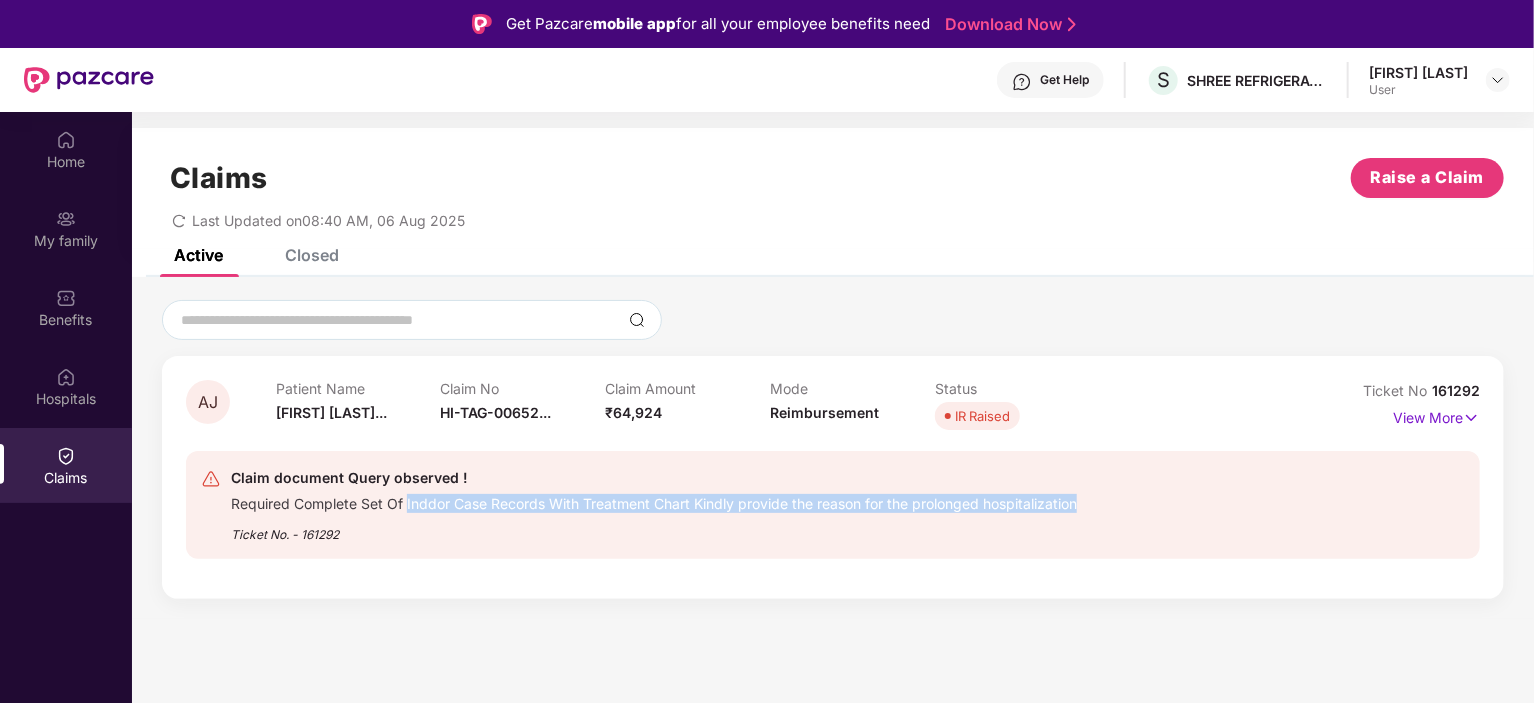 drag, startPoint x: 408, startPoint y: 501, endPoint x: 1092, endPoint y: 511, distance: 684.0731 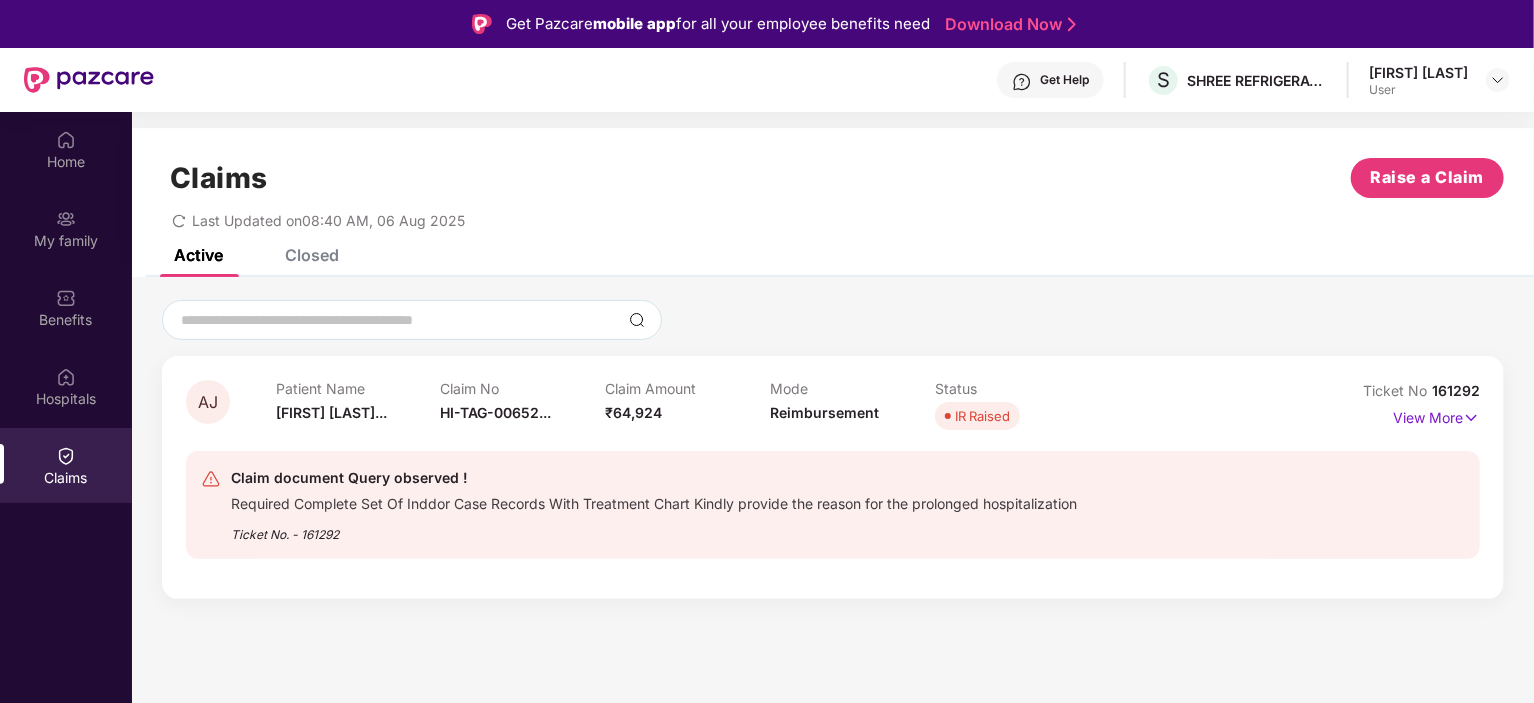 click on "Get Help" at bounding box center (1064, 80) 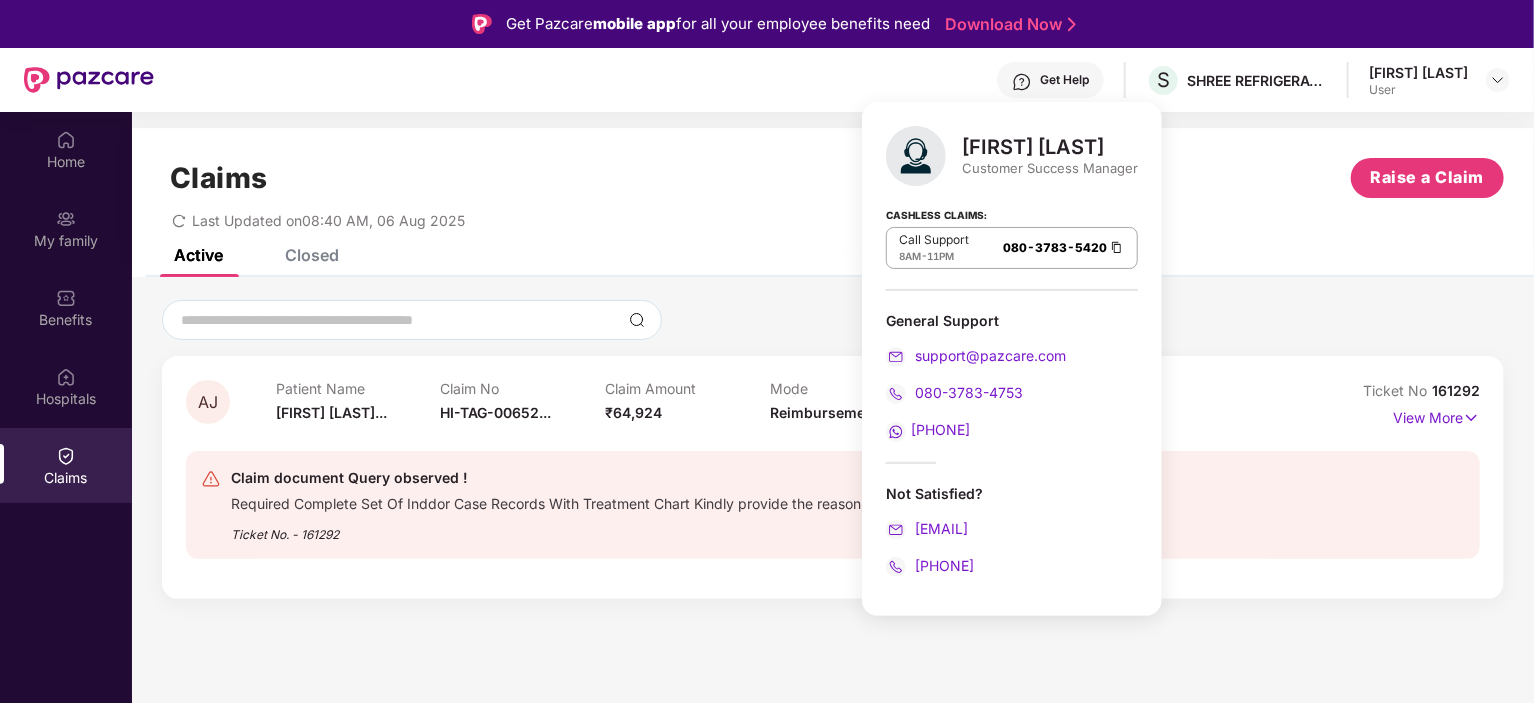 click on "Last Updated on  08:40 AM, 06 Aug 2025" at bounding box center (833, 213) 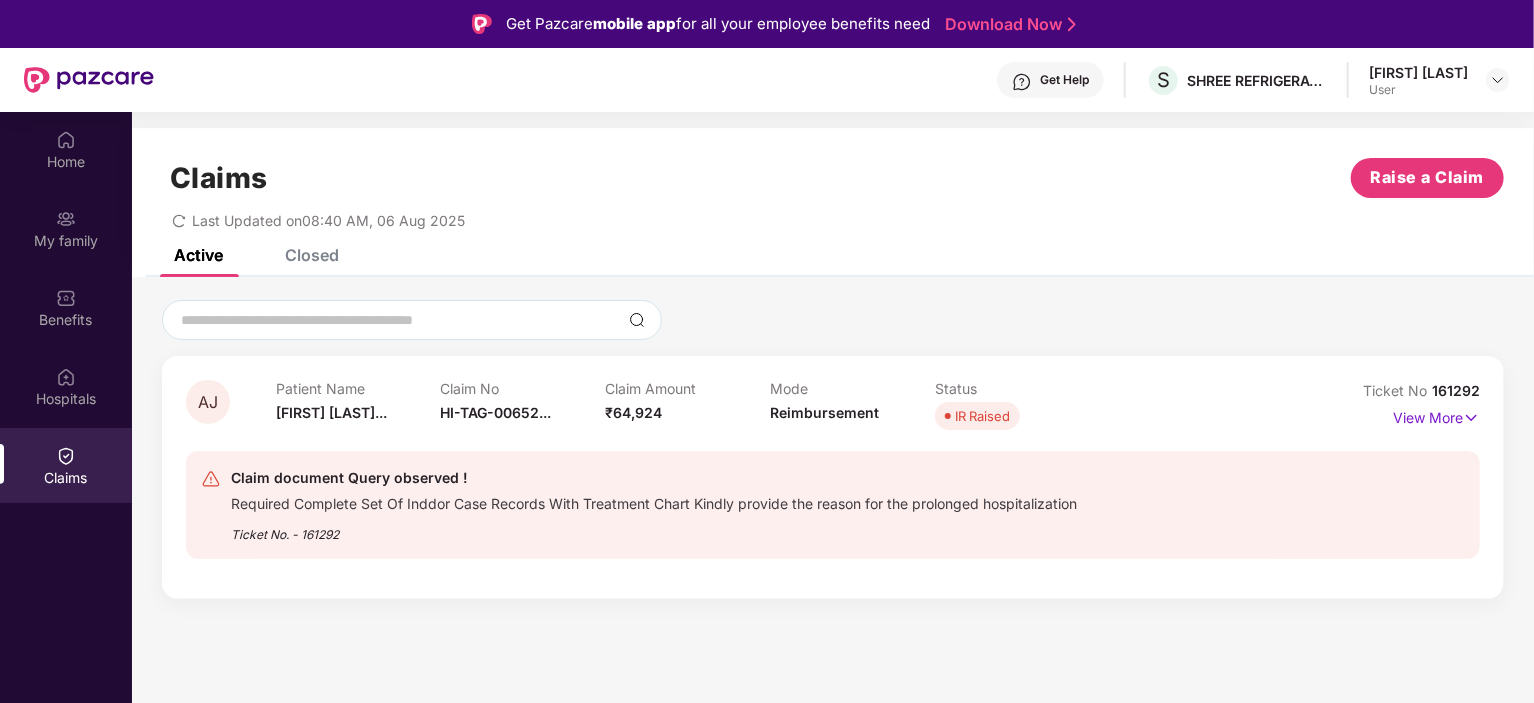 click on "Get Help" at bounding box center [1064, 80] 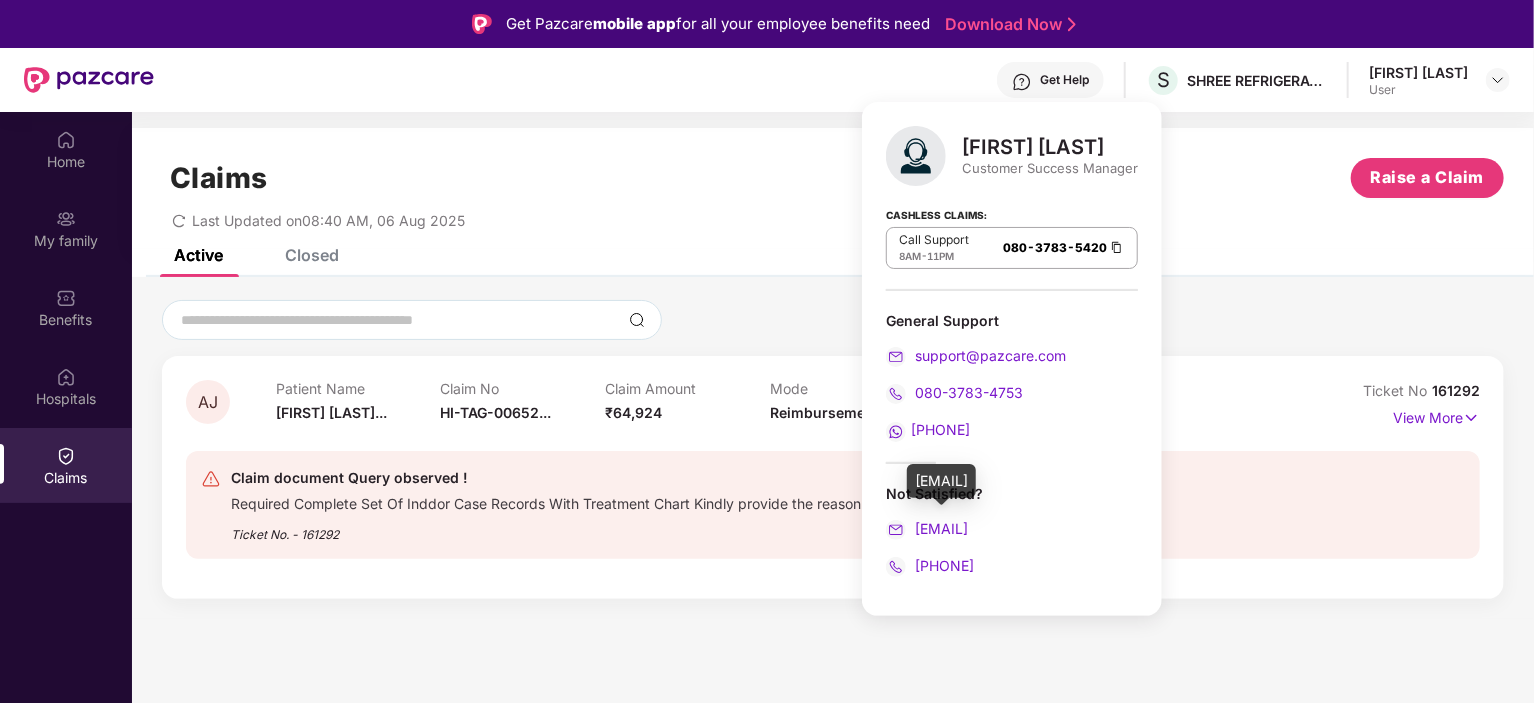 drag, startPoint x: 1124, startPoint y: 524, endPoint x: 916, endPoint y: 527, distance: 208.02164 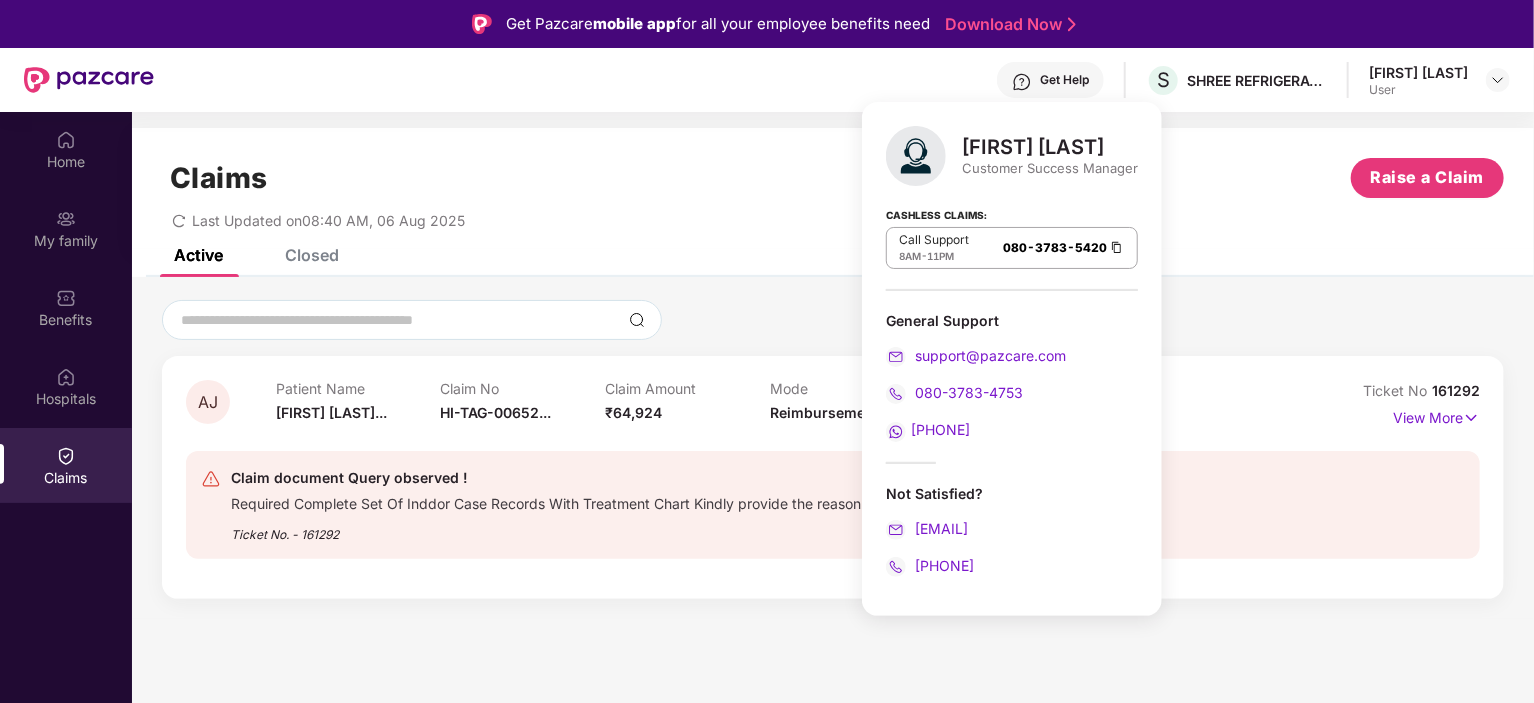 click on "Claims Raise a Claim Last Updated on  08:40 AM, 06 Aug 2025 Active Closed AJ Patient Name [FIRST] [LAST]...   Claim No HI-TAG-00652... Claim Amount ₹64,924 Mode Reimbursement Status IR Raised Ticket No 161292 View More   Claim document Query observed ! Required Complete Set Of Inddor Case Records With Treatment Chart   Kindly provide the reason for the prolonged hospitalization  Ticket No. - 161292" at bounding box center (833, 463) 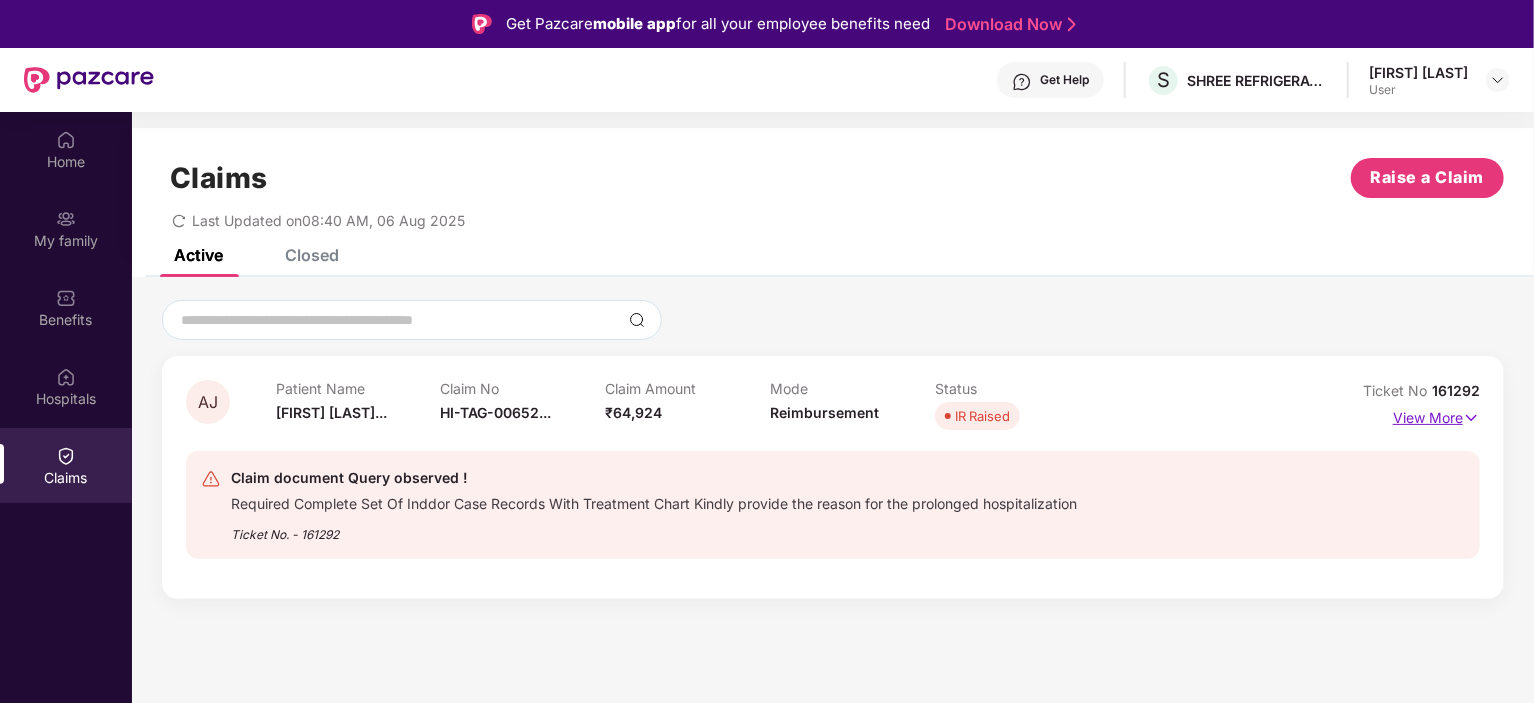 click at bounding box center [1471, 418] 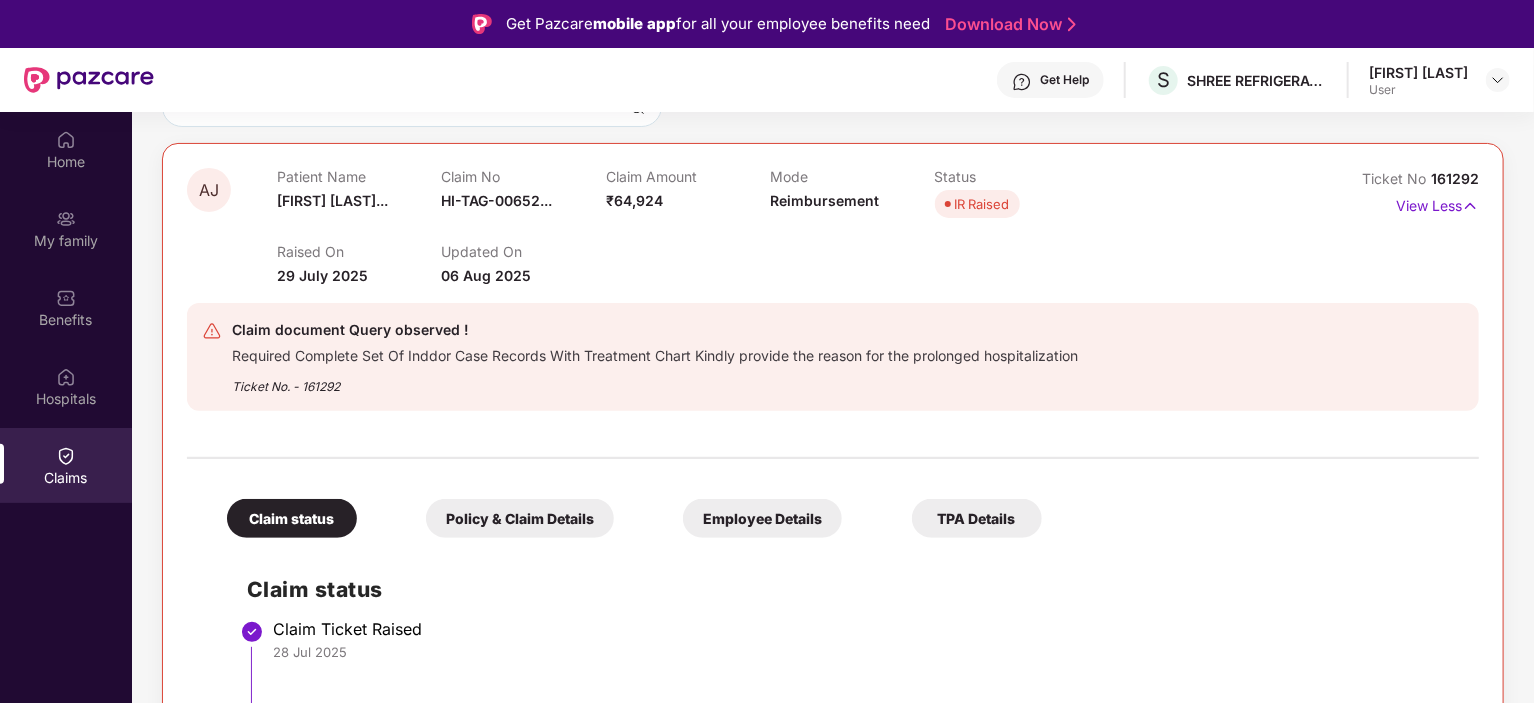 scroll, scrollTop: 182, scrollLeft: 0, axis: vertical 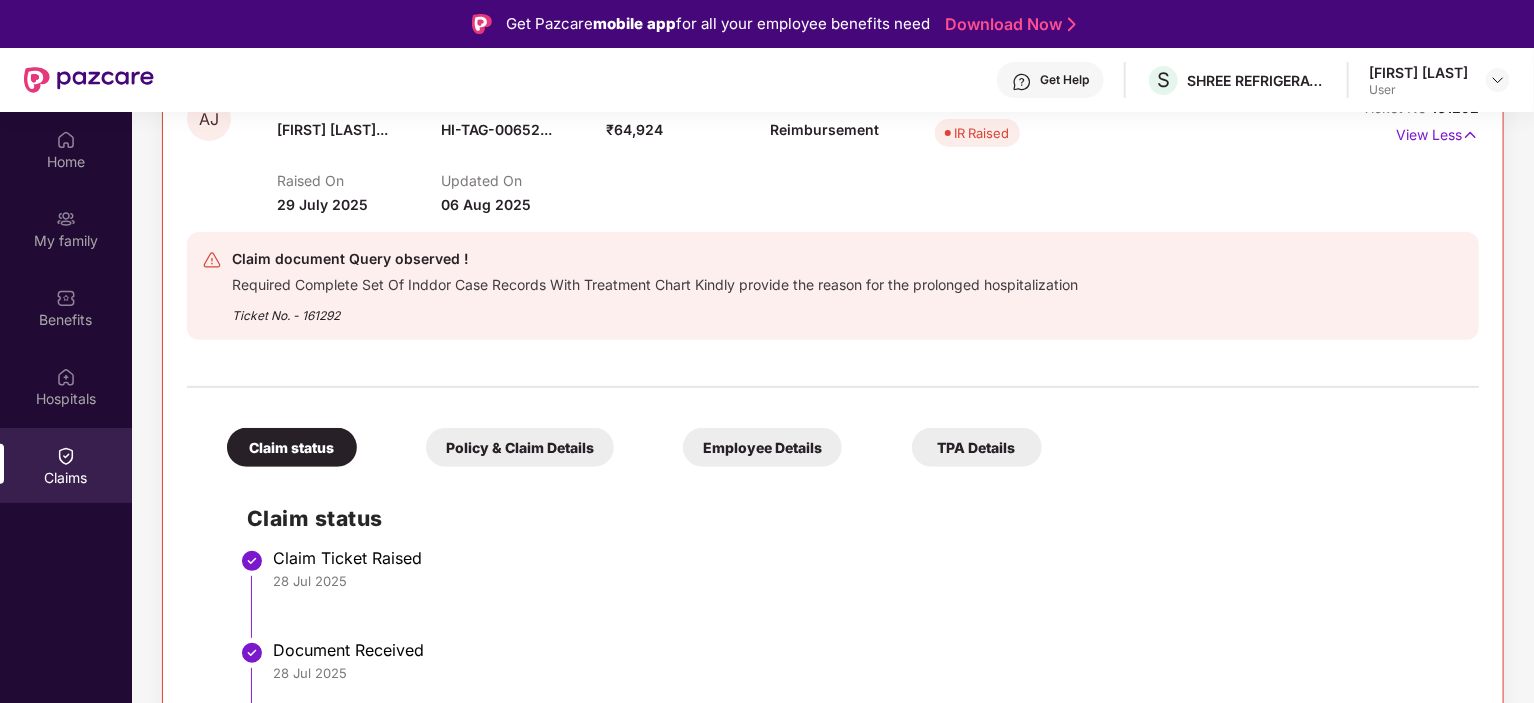 click on "Policy & Claim Details" at bounding box center [520, 447] 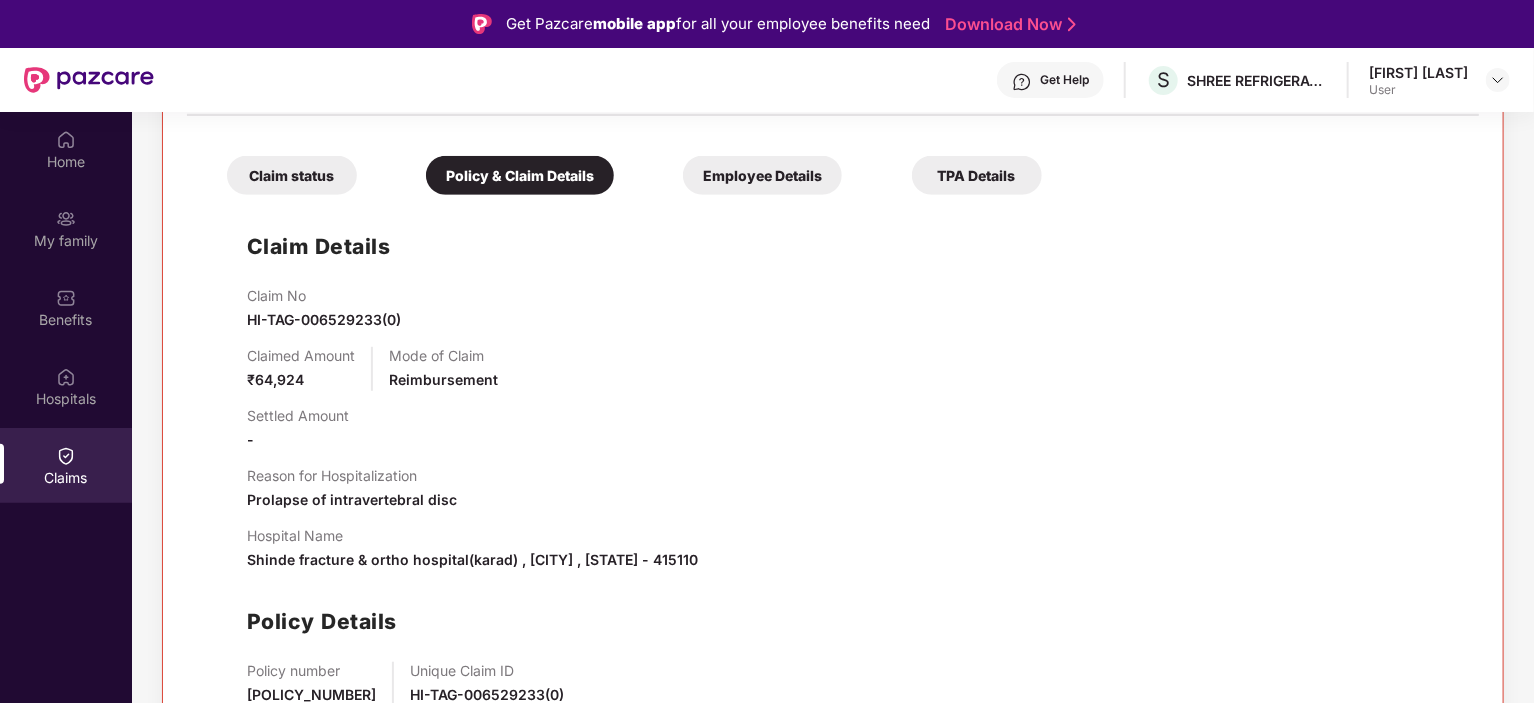 scroll, scrollTop: 567, scrollLeft: 0, axis: vertical 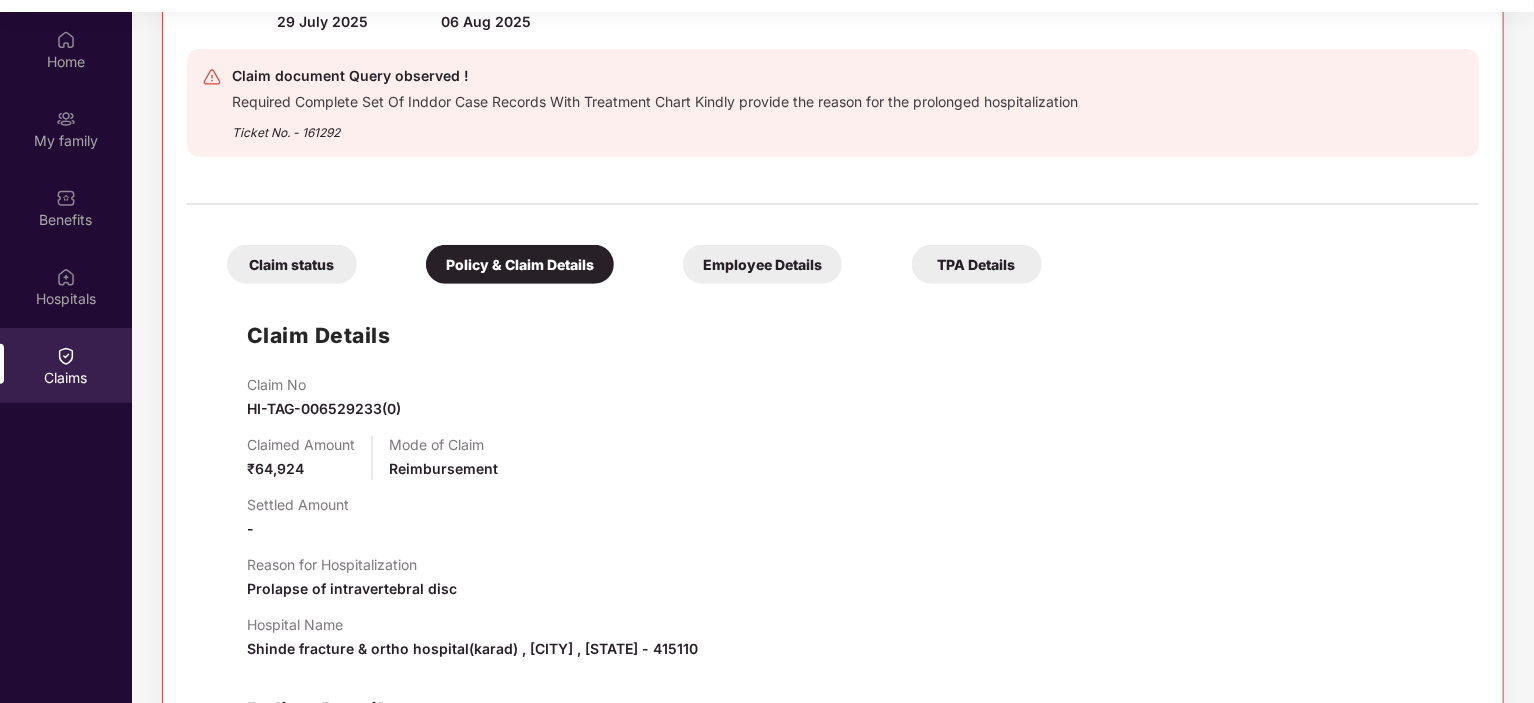 click on "Claim status" at bounding box center (292, 264) 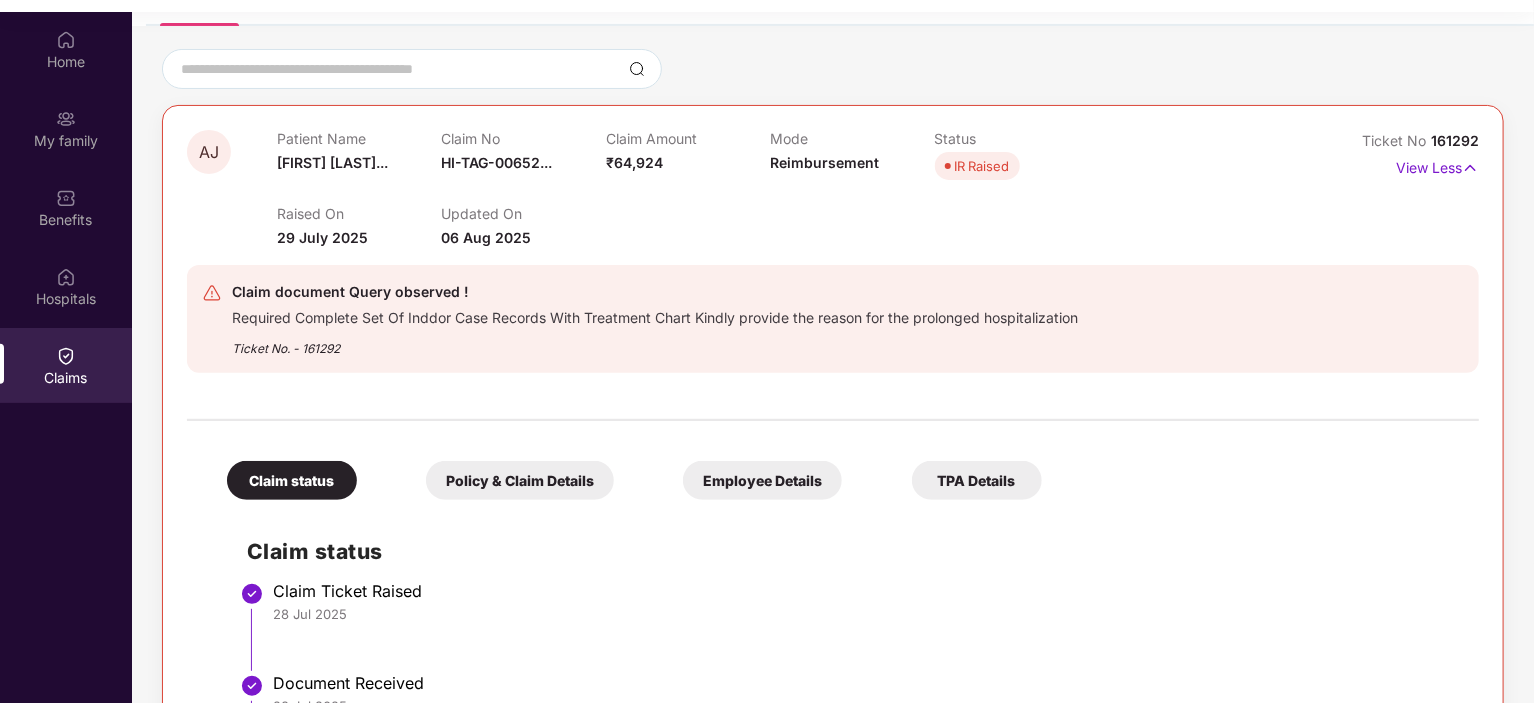 scroll, scrollTop: 0, scrollLeft: 0, axis: both 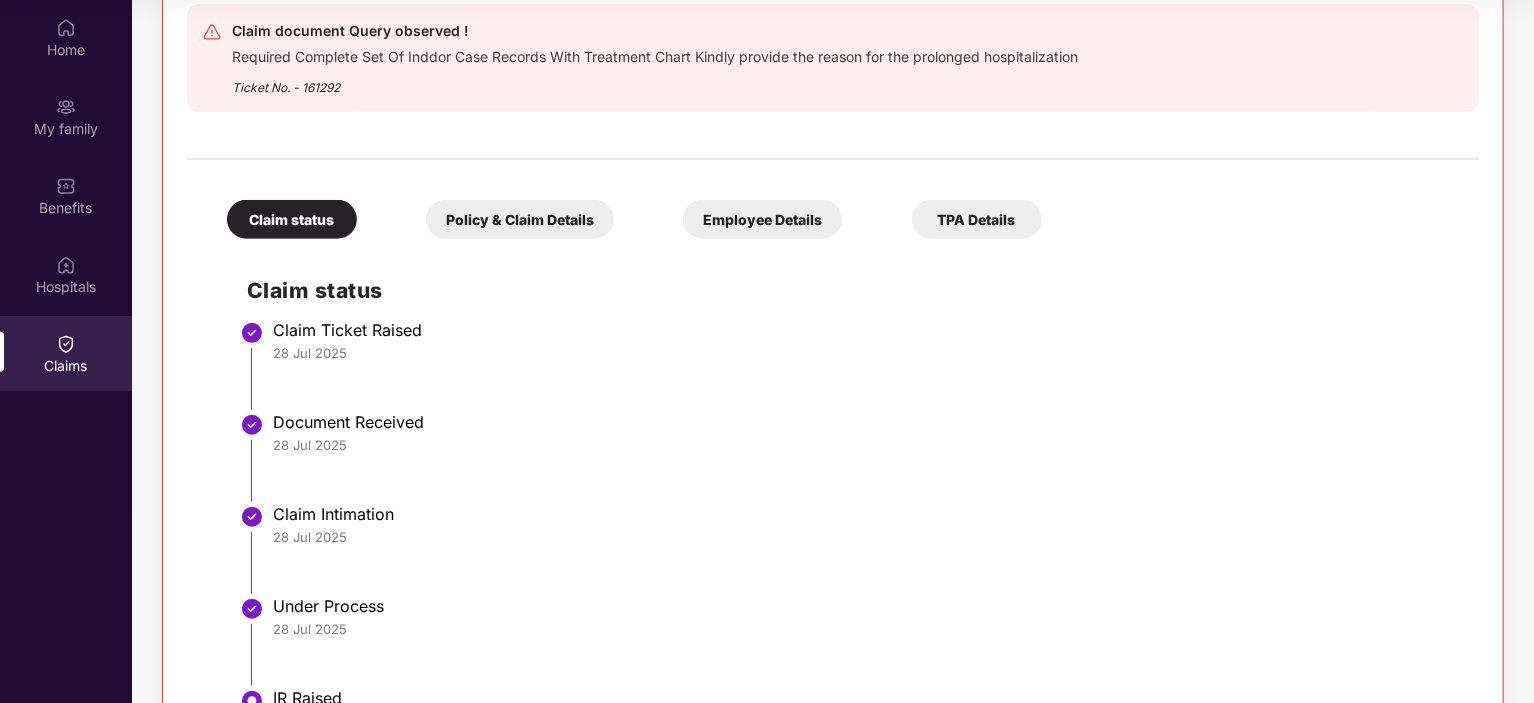 click on "Policy & Claim Details" at bounding box center [520, 219] 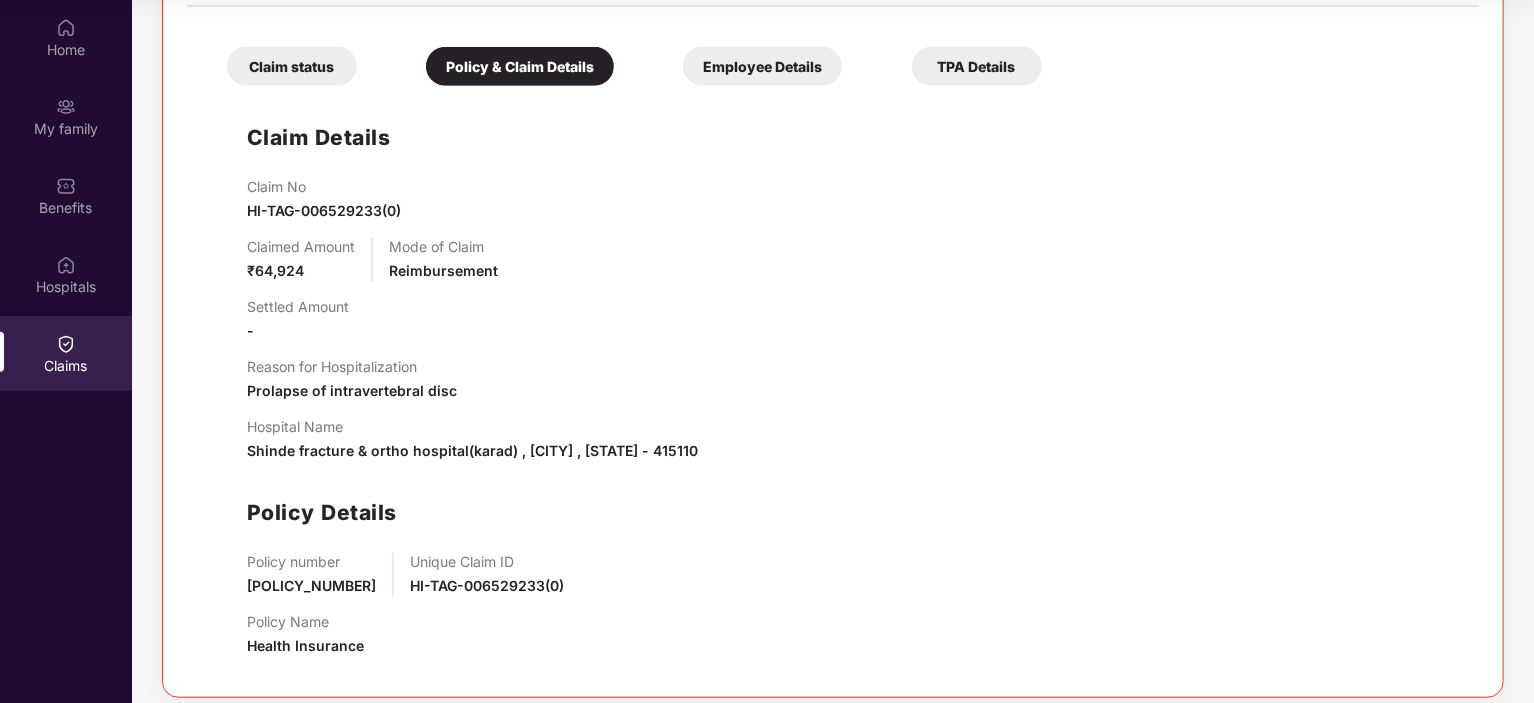 scroll, scrollTop: 567, scrollLeft: 0, axis: vertical 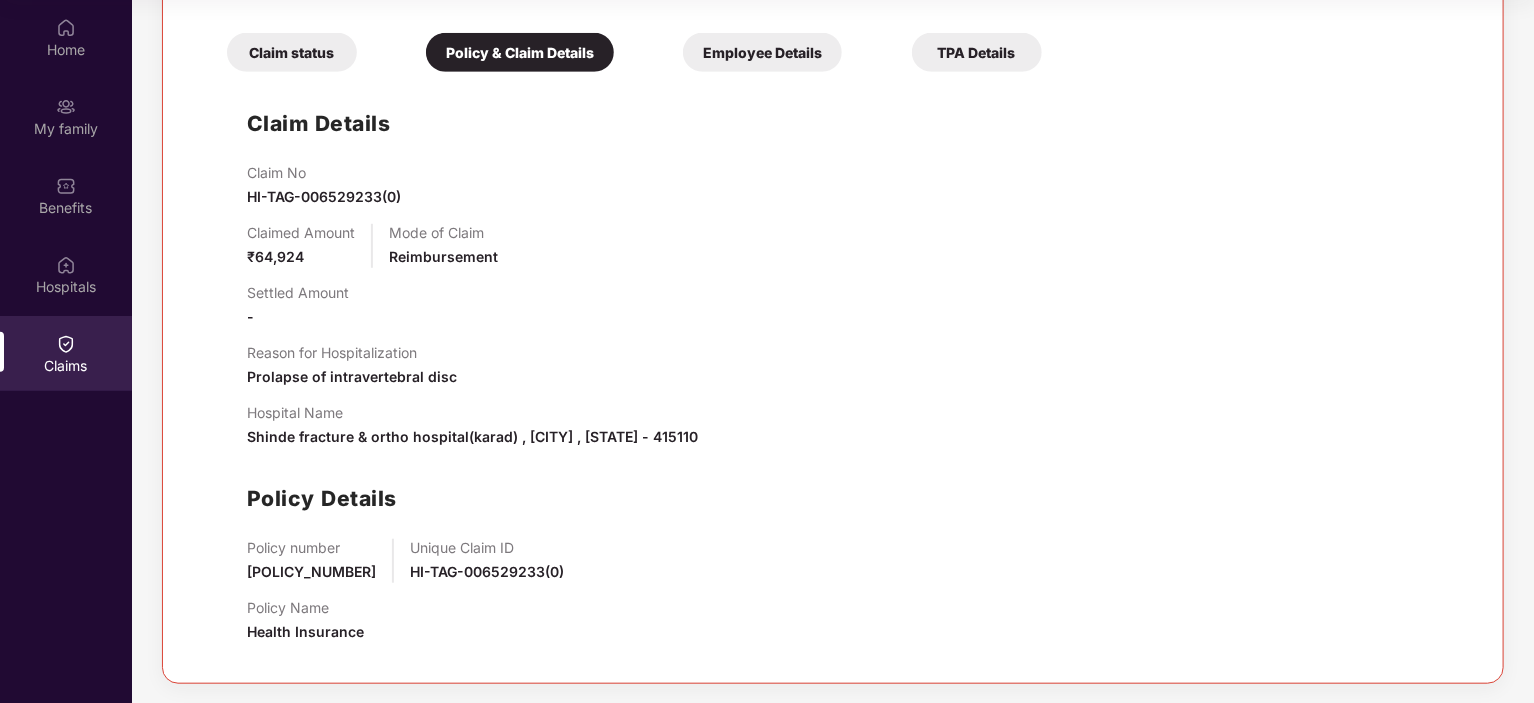 click on "Home My family Benefits Hospitals Claims" at bounding box center (66, 351) 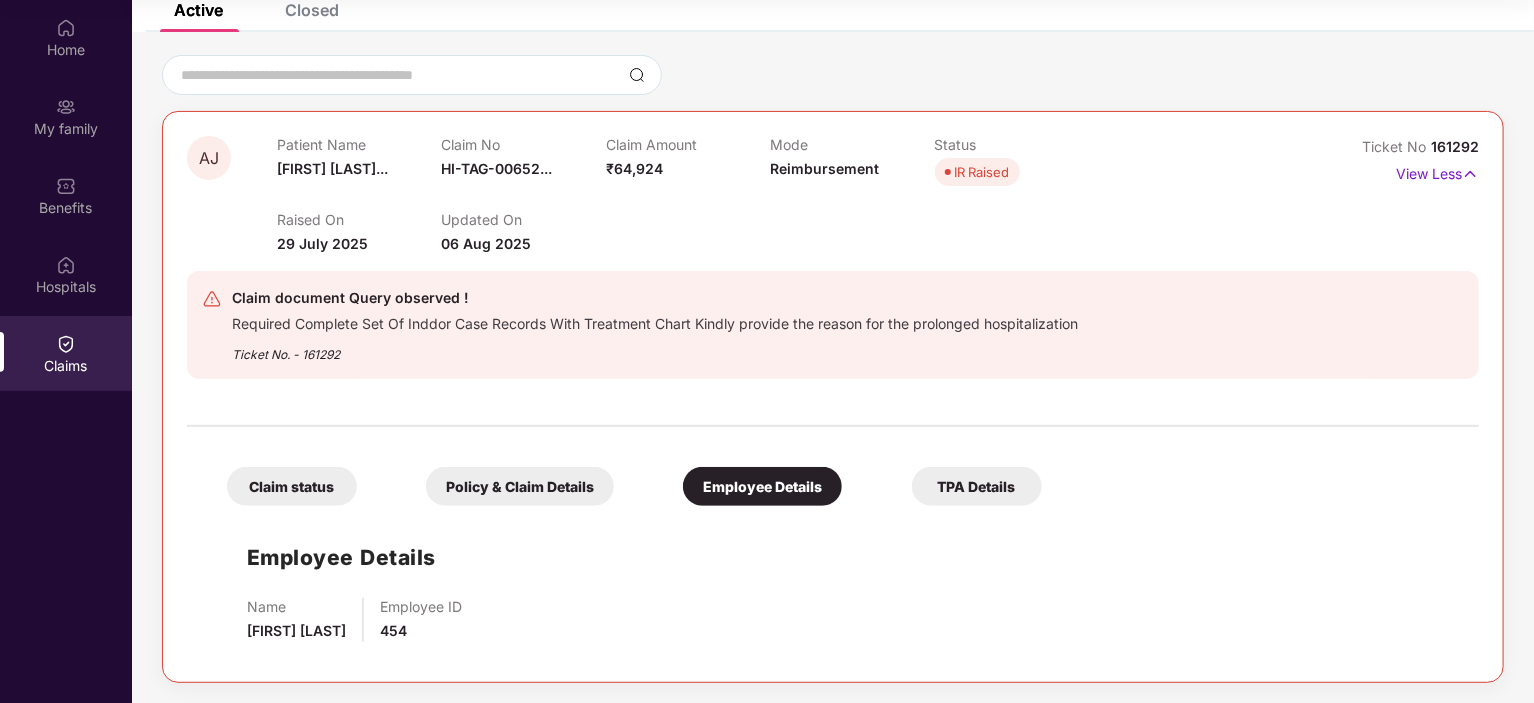 scroll, scrollTop: 132, scrollLeft: 0, axis: vertical 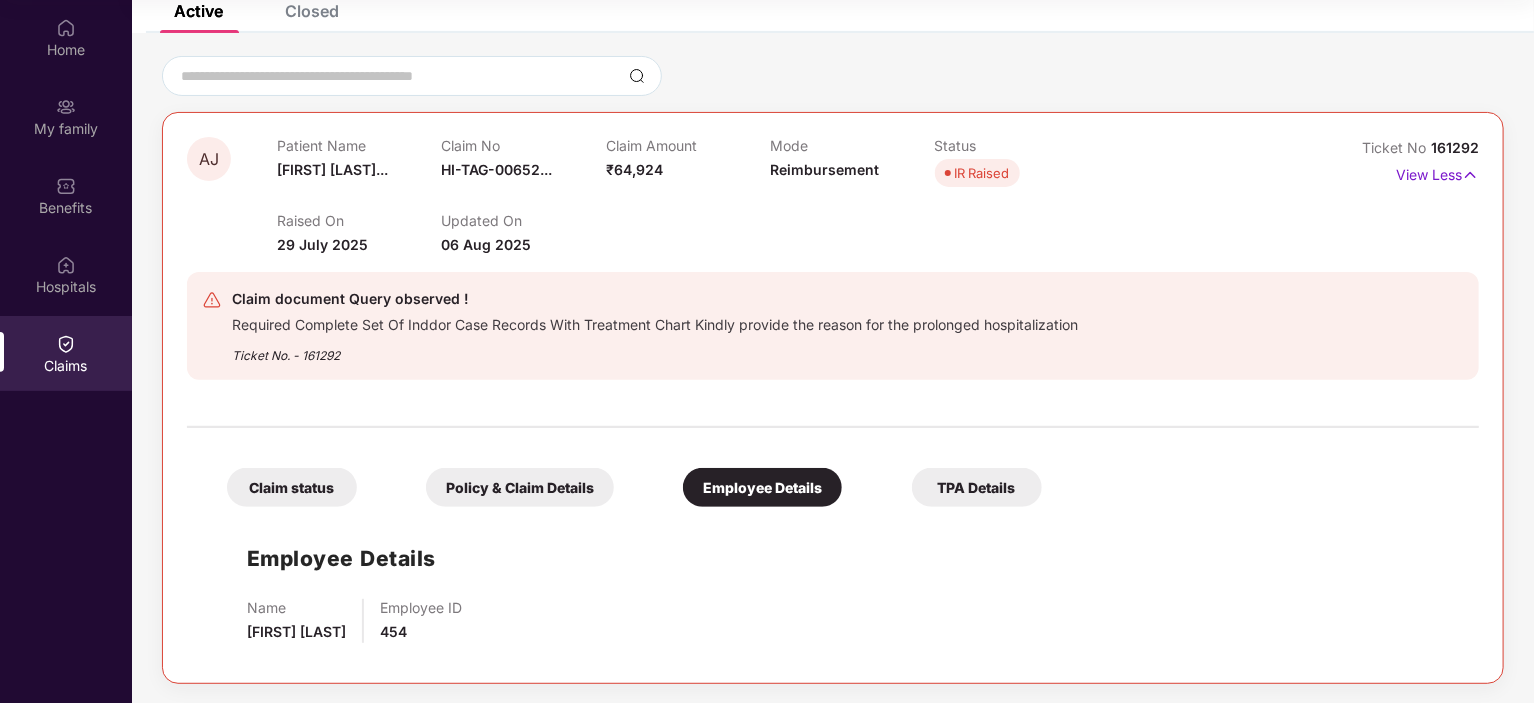 click on "TPA Details" at bounding box center [977, 487] 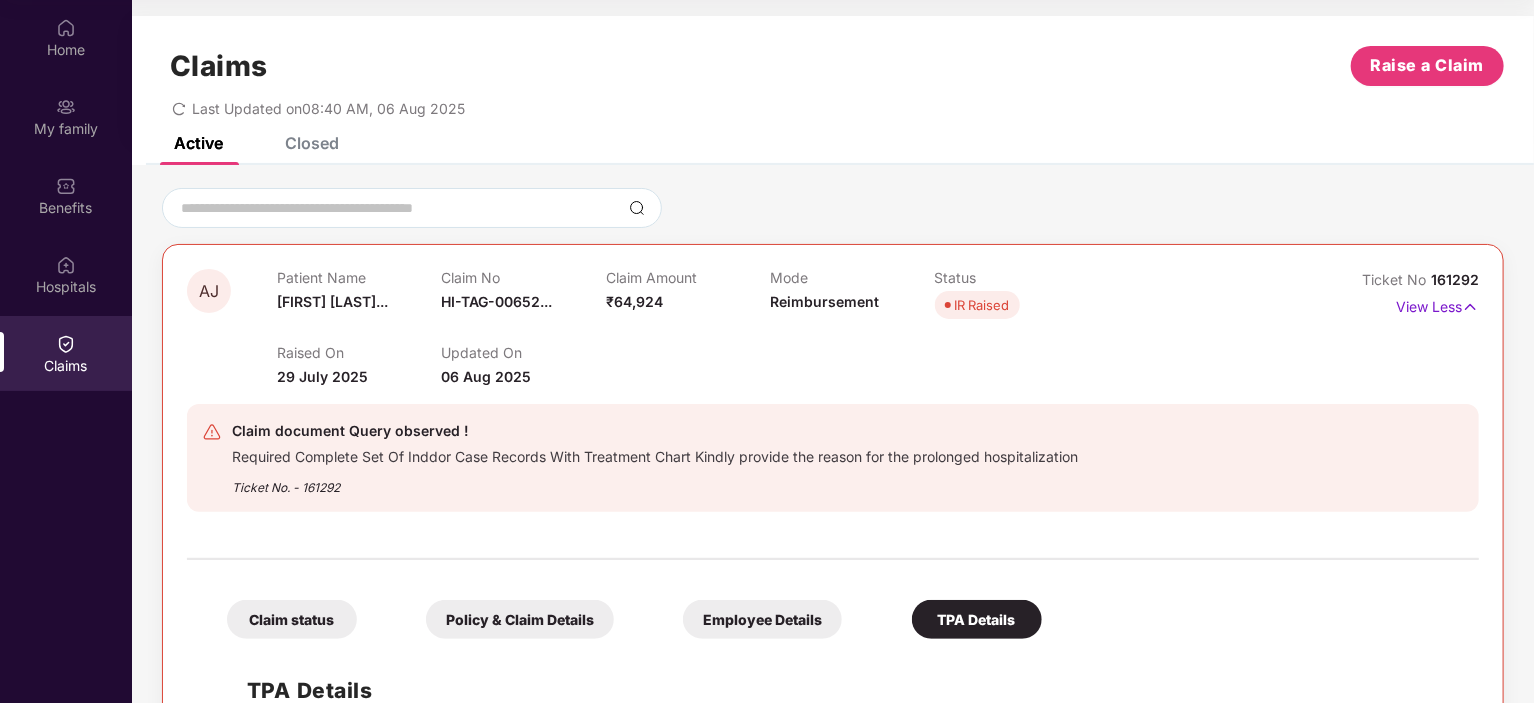 scroll, scrollTop: 0, scrollLeft: 0, axis: both 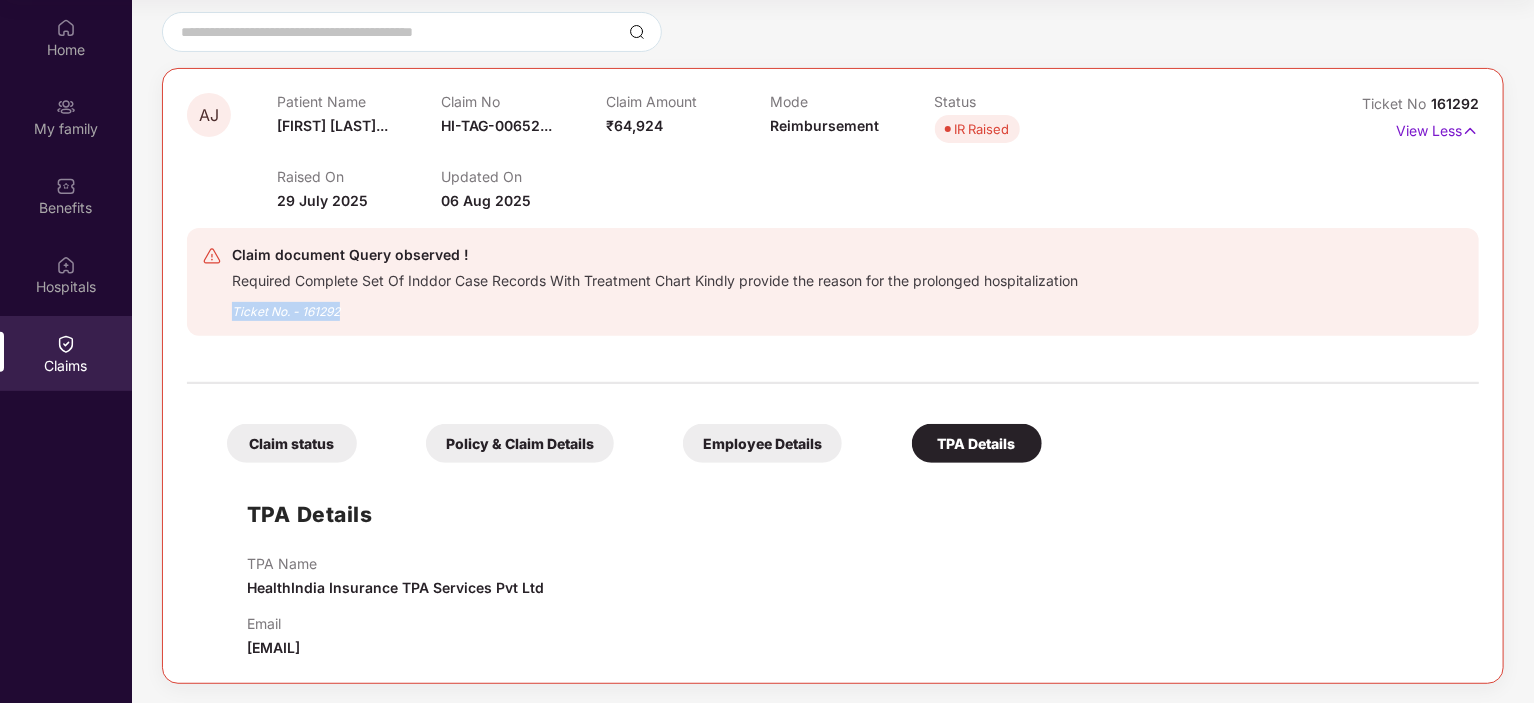 drag, startPoint x: 339, startPoint y: 311, endPoint x: 234, endPoint y: 308, distance: 105.04285 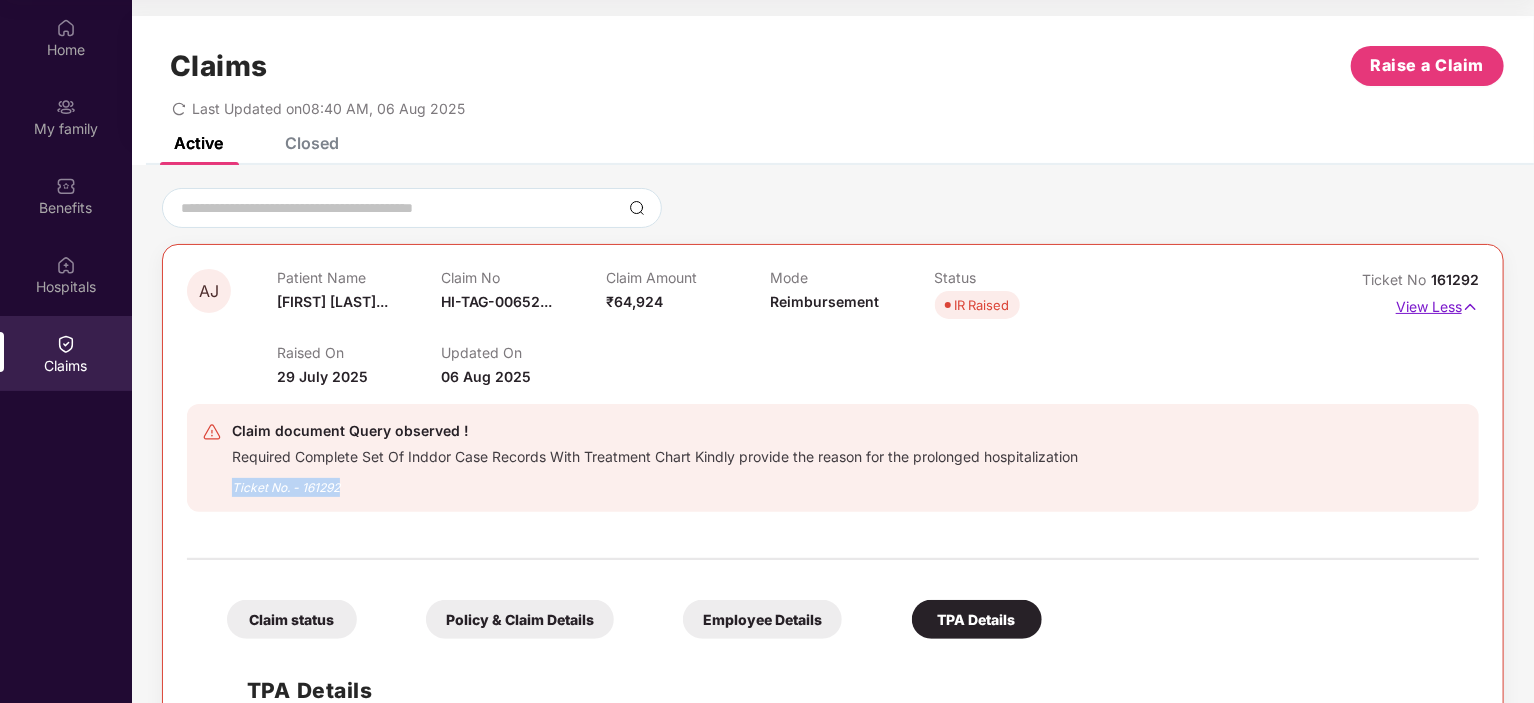 click at bounding box center (1470, 307) 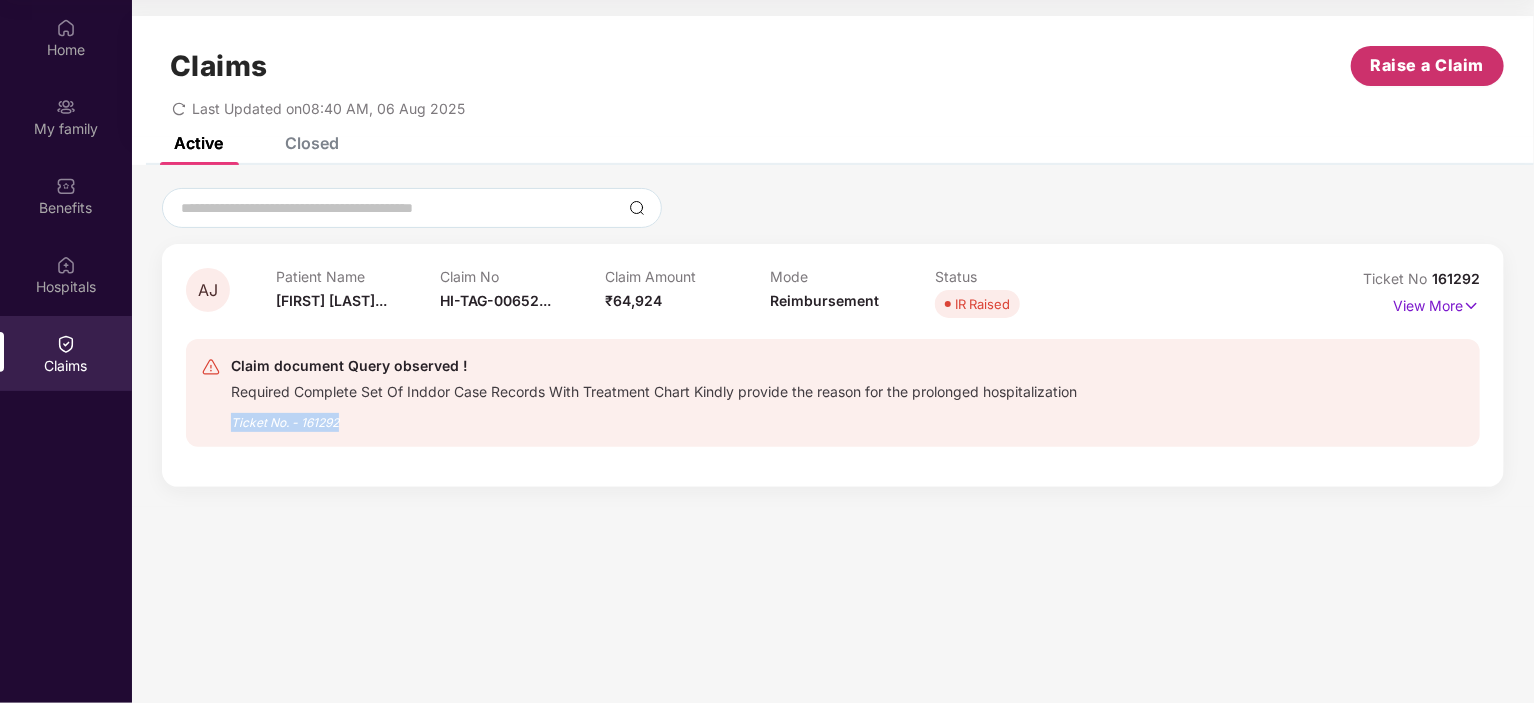 click on "Raise a Claim" at bounding box center [1428, 65] 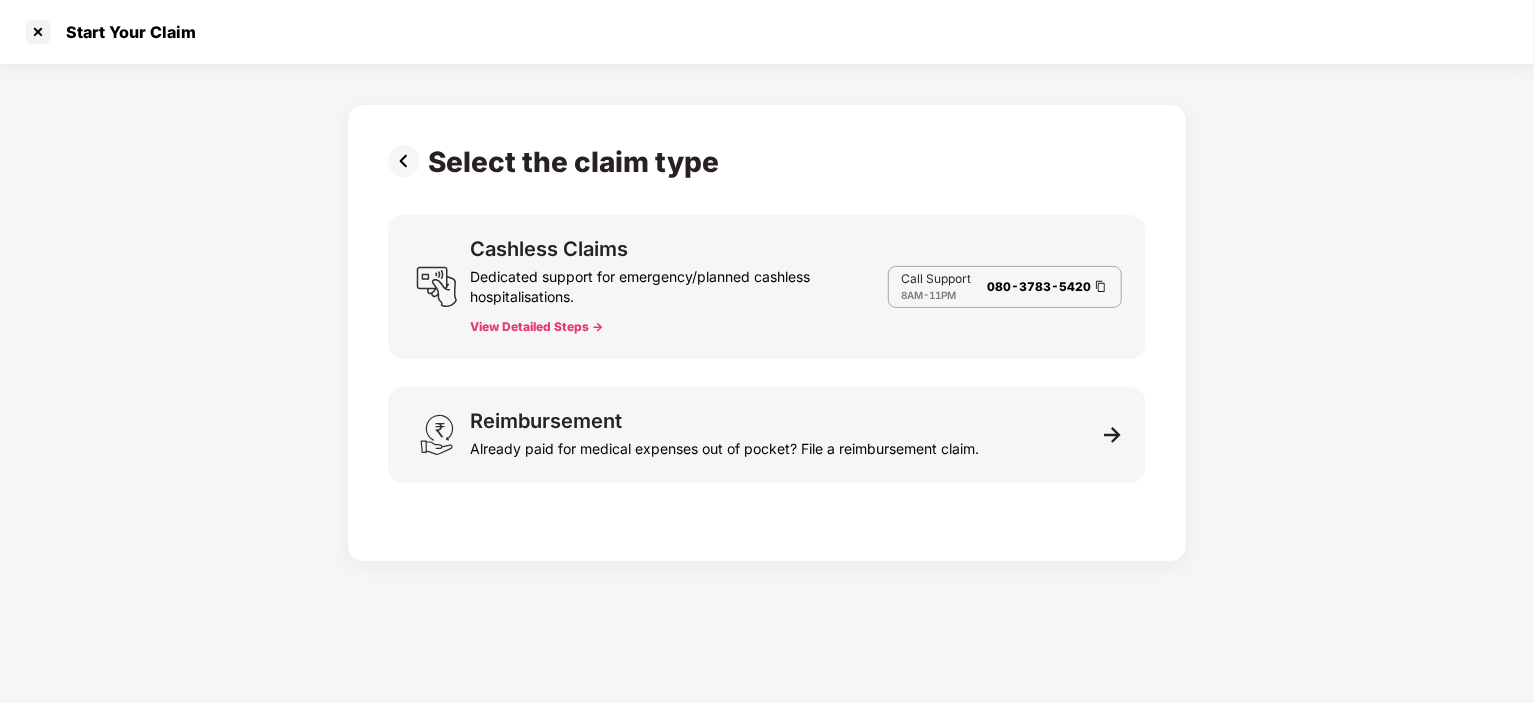 scroll, scrollTop: 48, scrollLeft: 0, axis: vertical 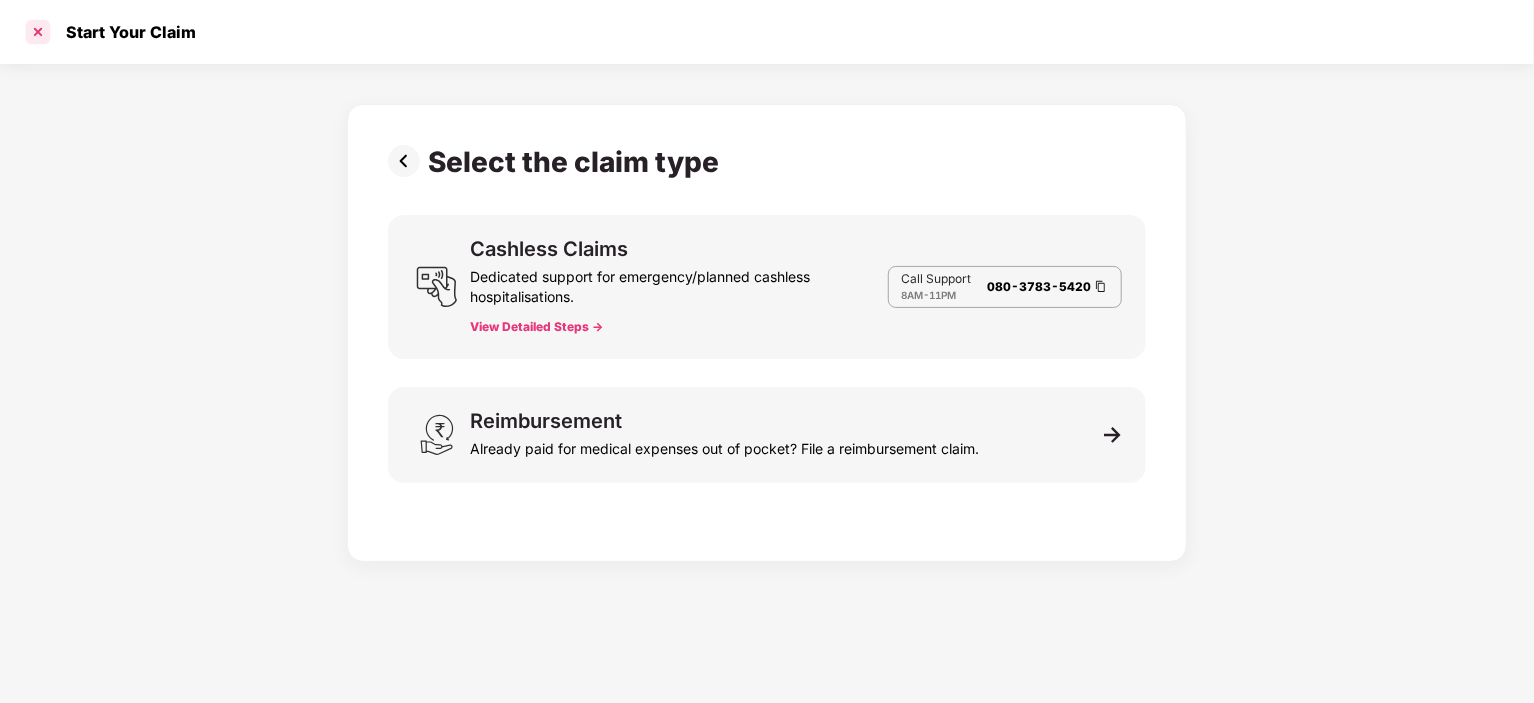 click at bounding box center [38, 32] 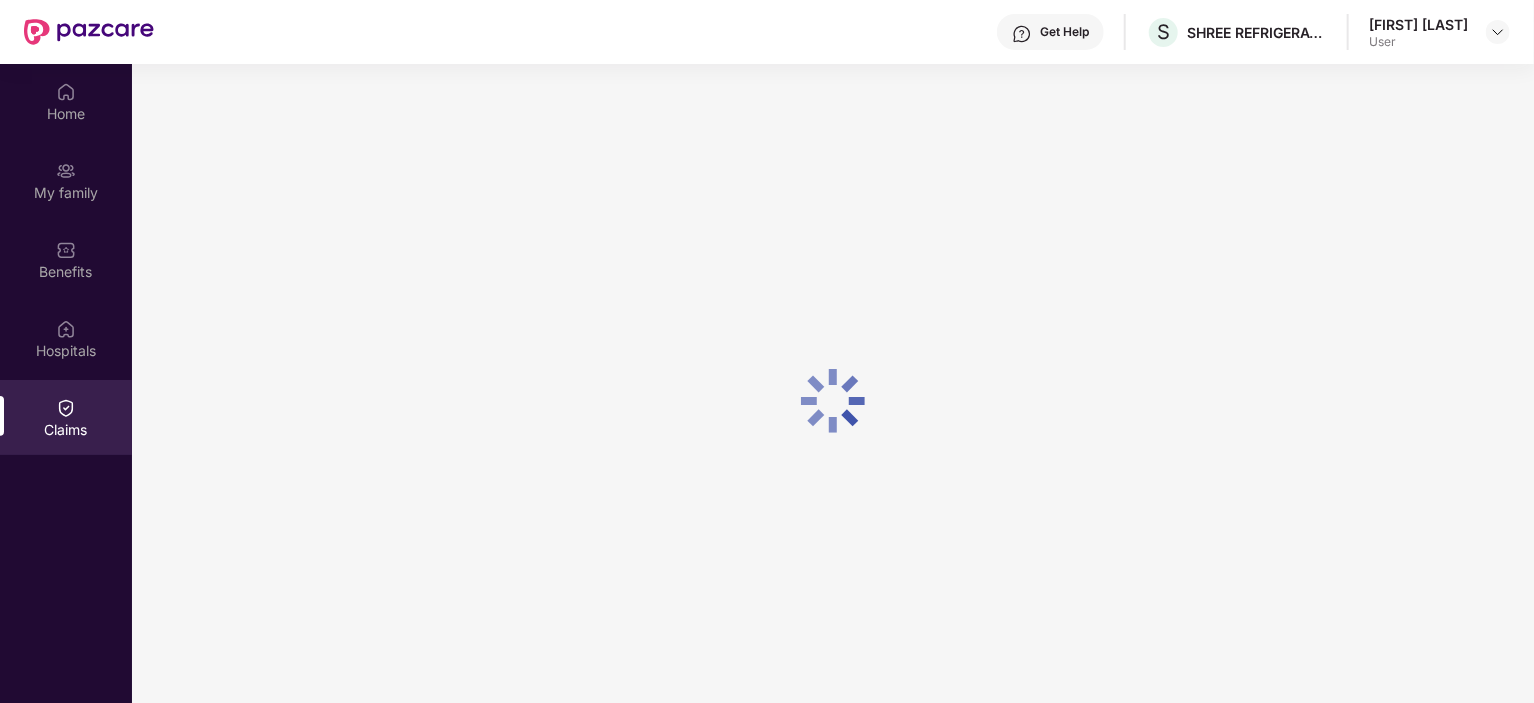 scroll, scrollTop: 112, scrollLeft: 0, axis: vertical 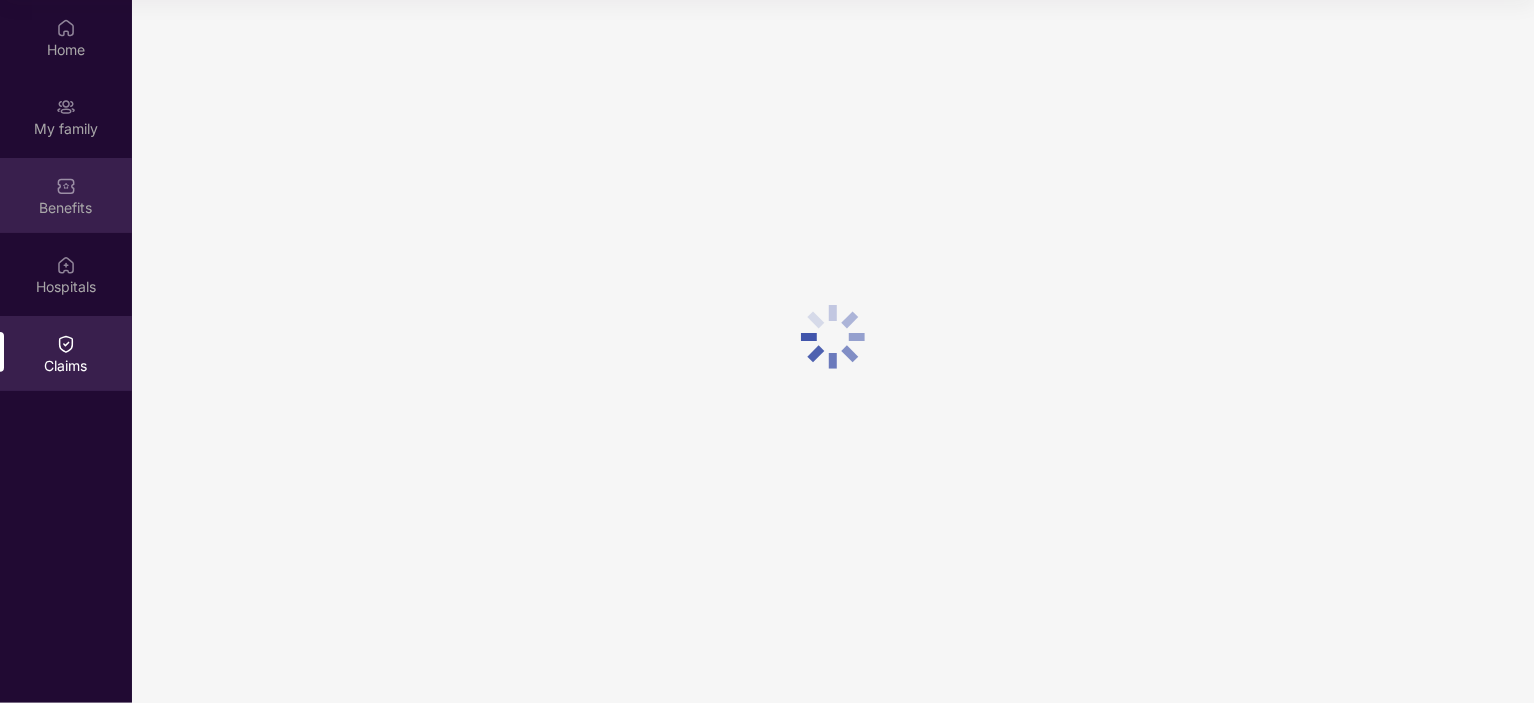 click on "Benefits" at bounding box center (66, 208) 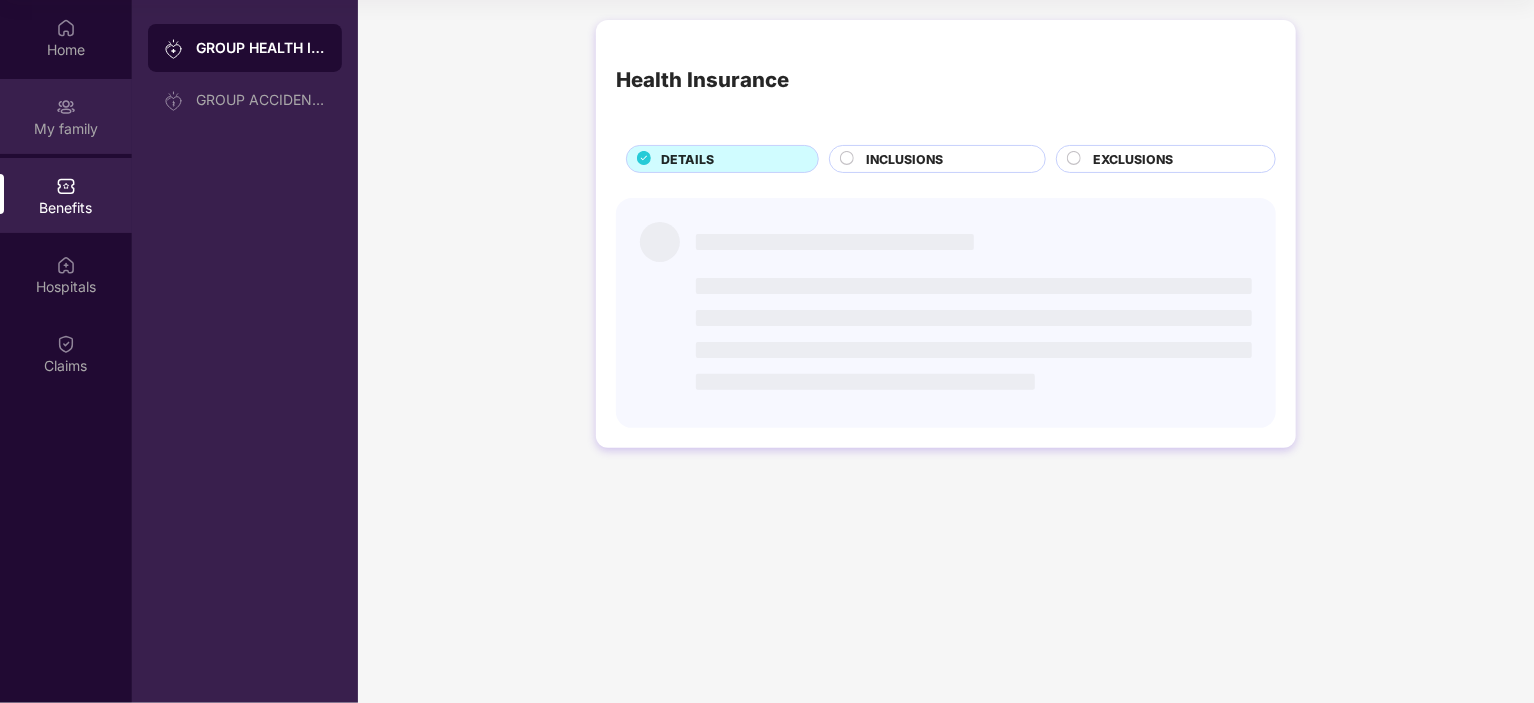 click on "My family" at bounding box center [66, 129] 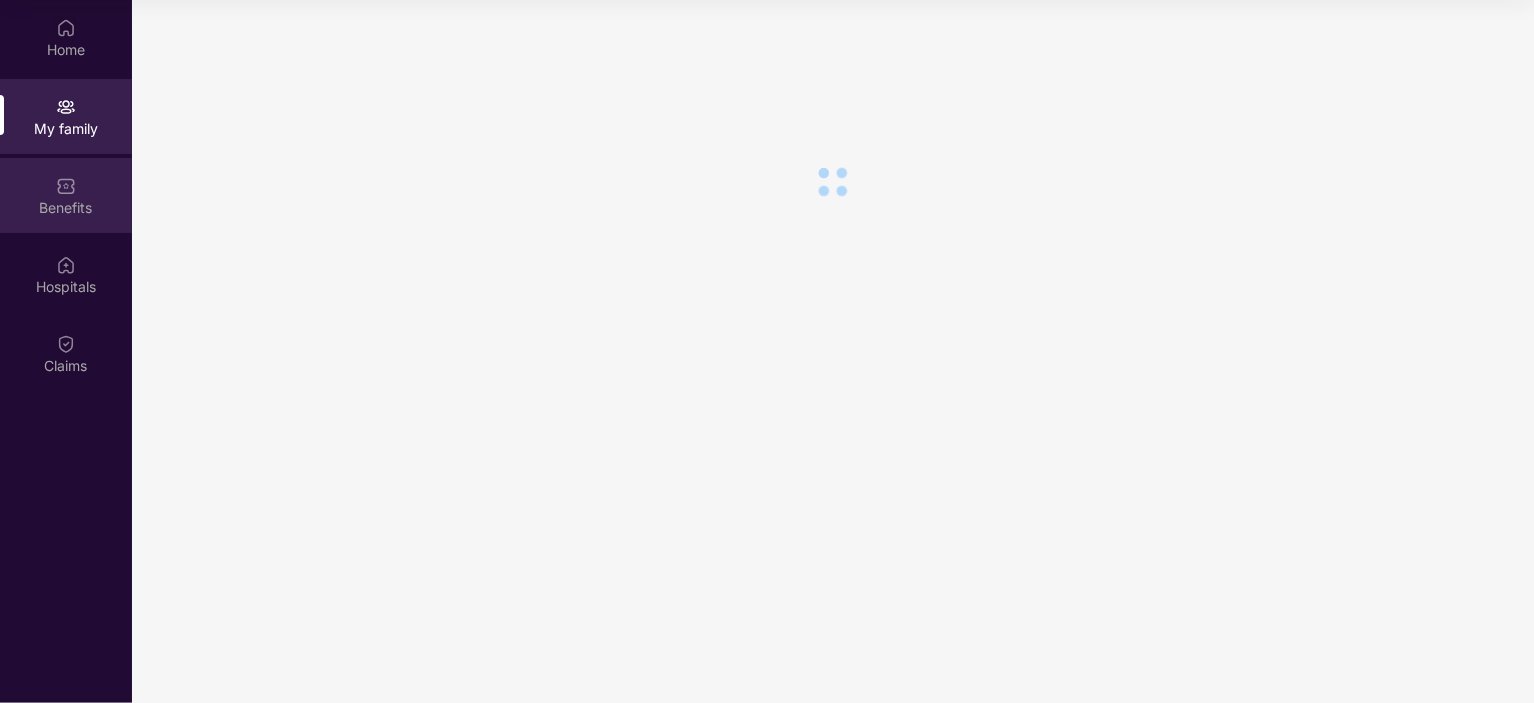 click on "Benefits" at bounding box center (66, 195) 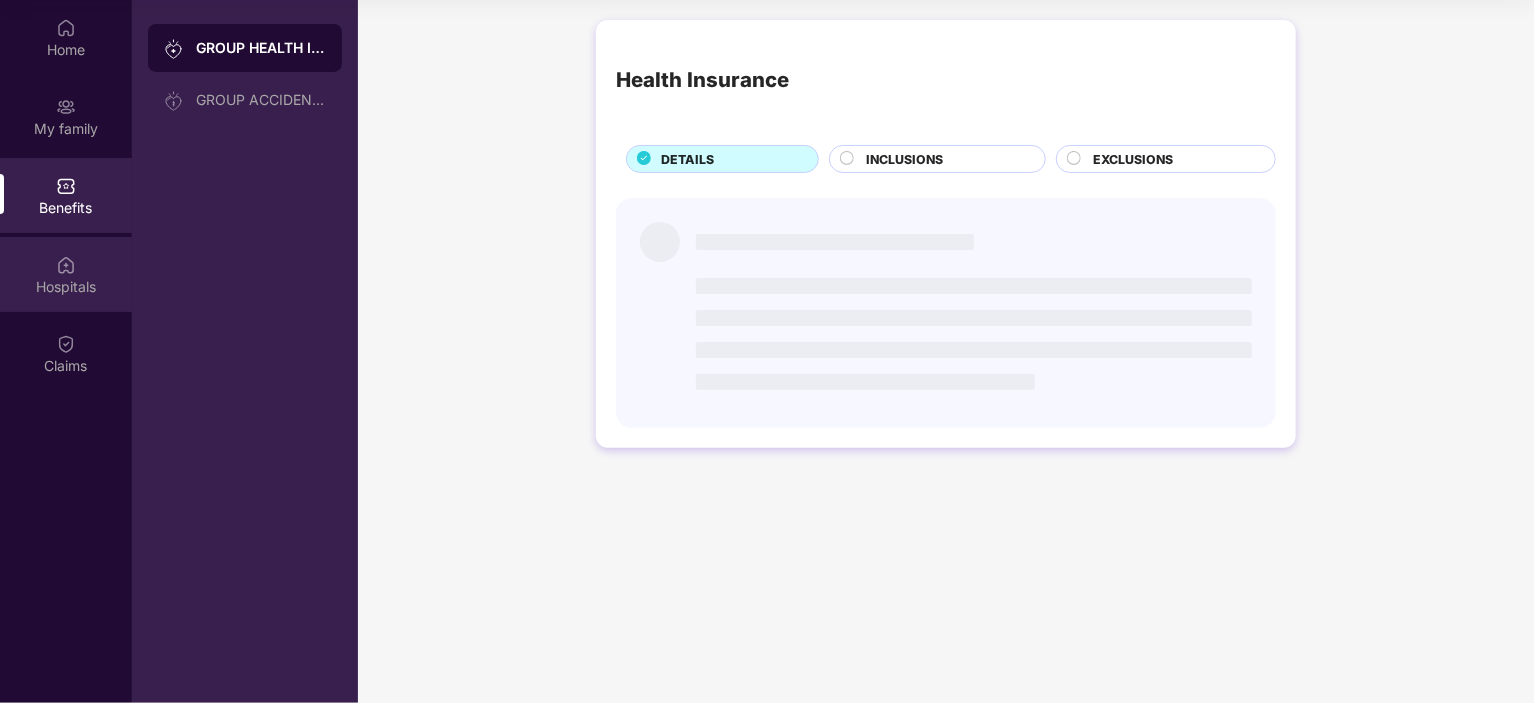 click at bounding box center (66, 265) 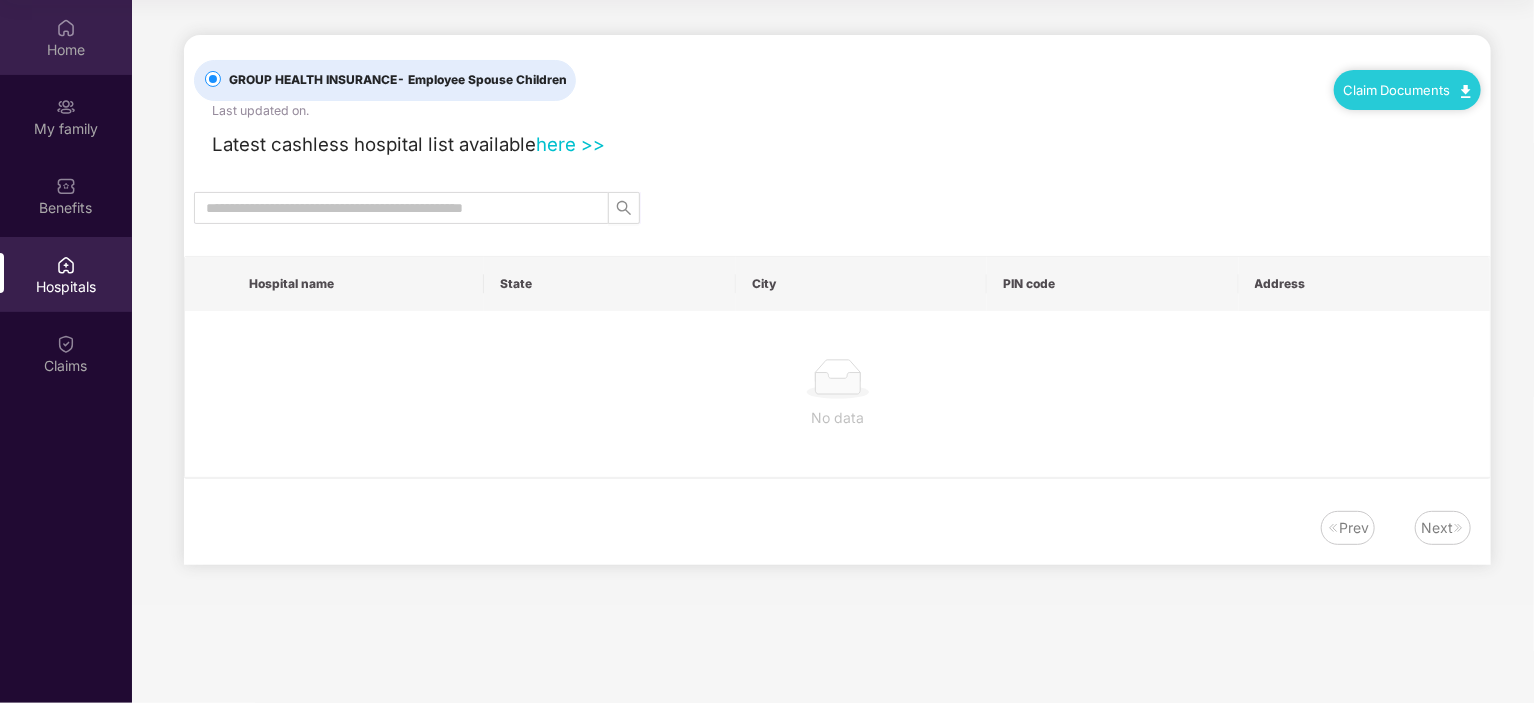 click on "Home" at bounding box center (66, 50) 